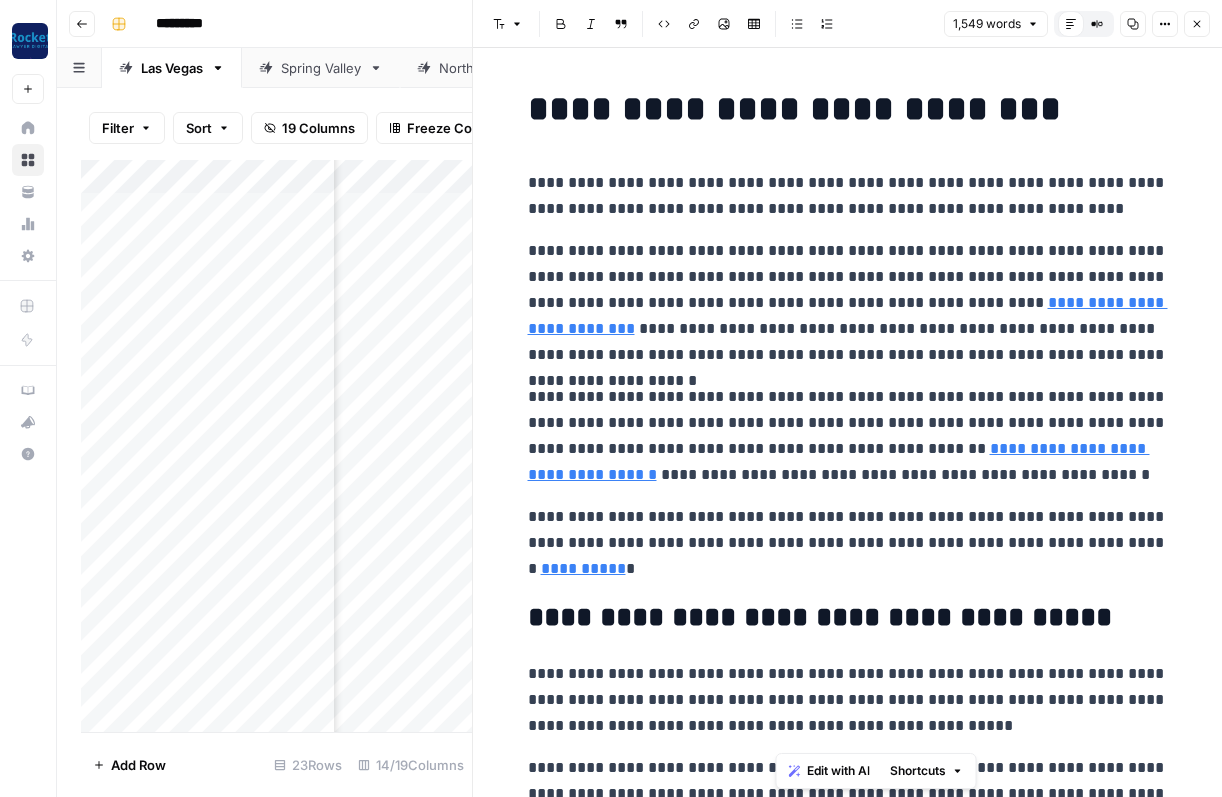 scroll, scrollTop: 0, scrollLeft: 0, axis: both 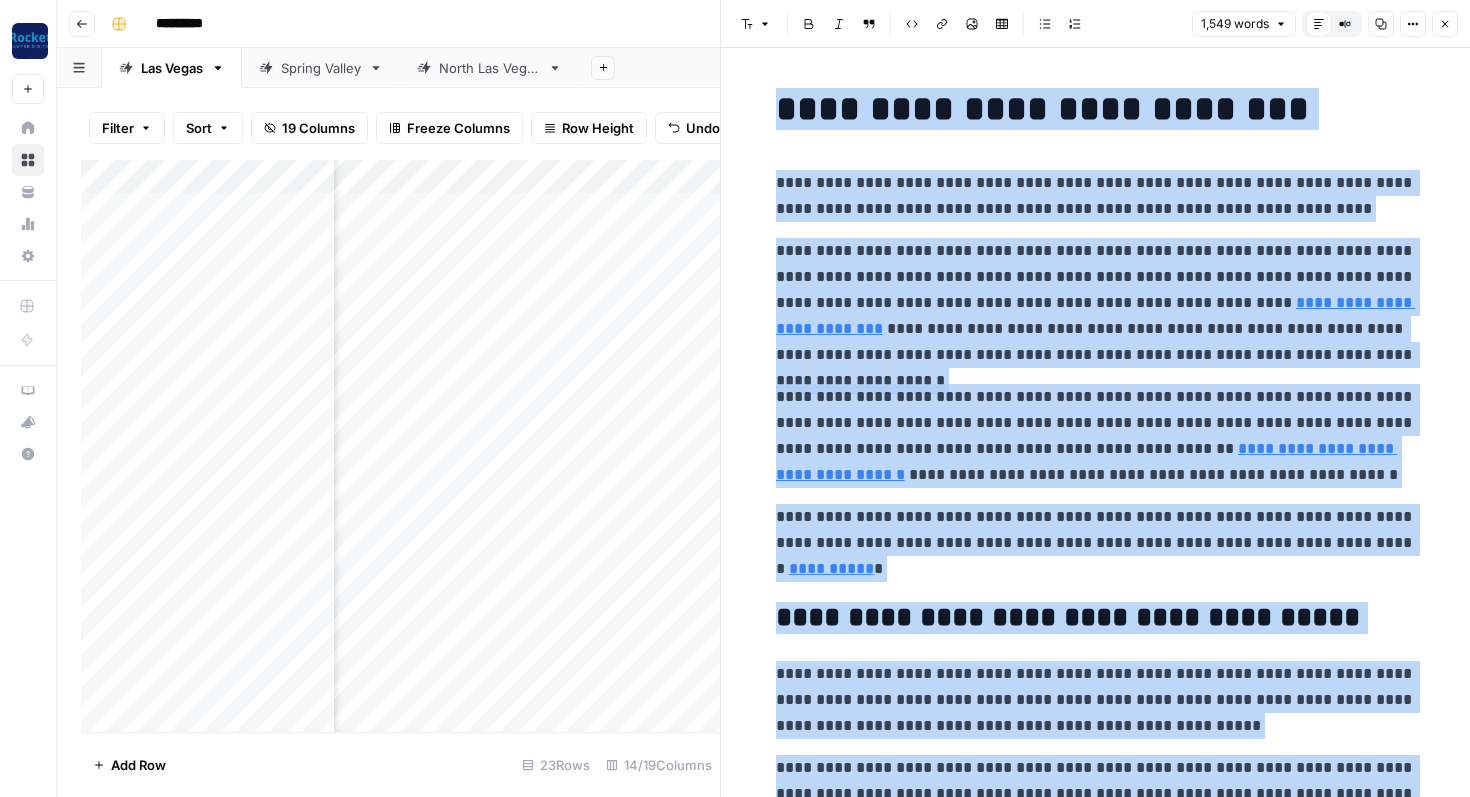 click 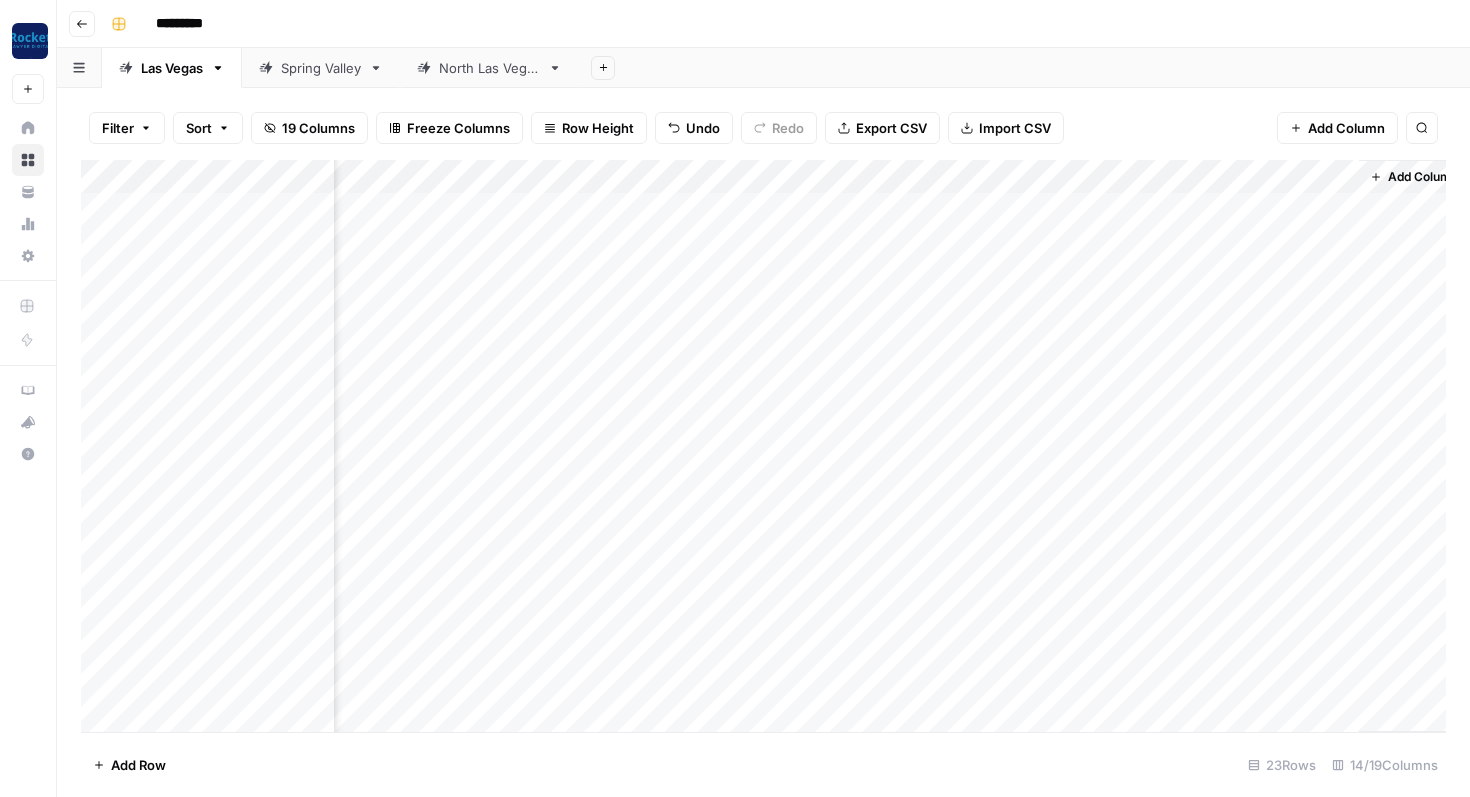 click on "North Las Vegas" at bounding box center [489, 68] 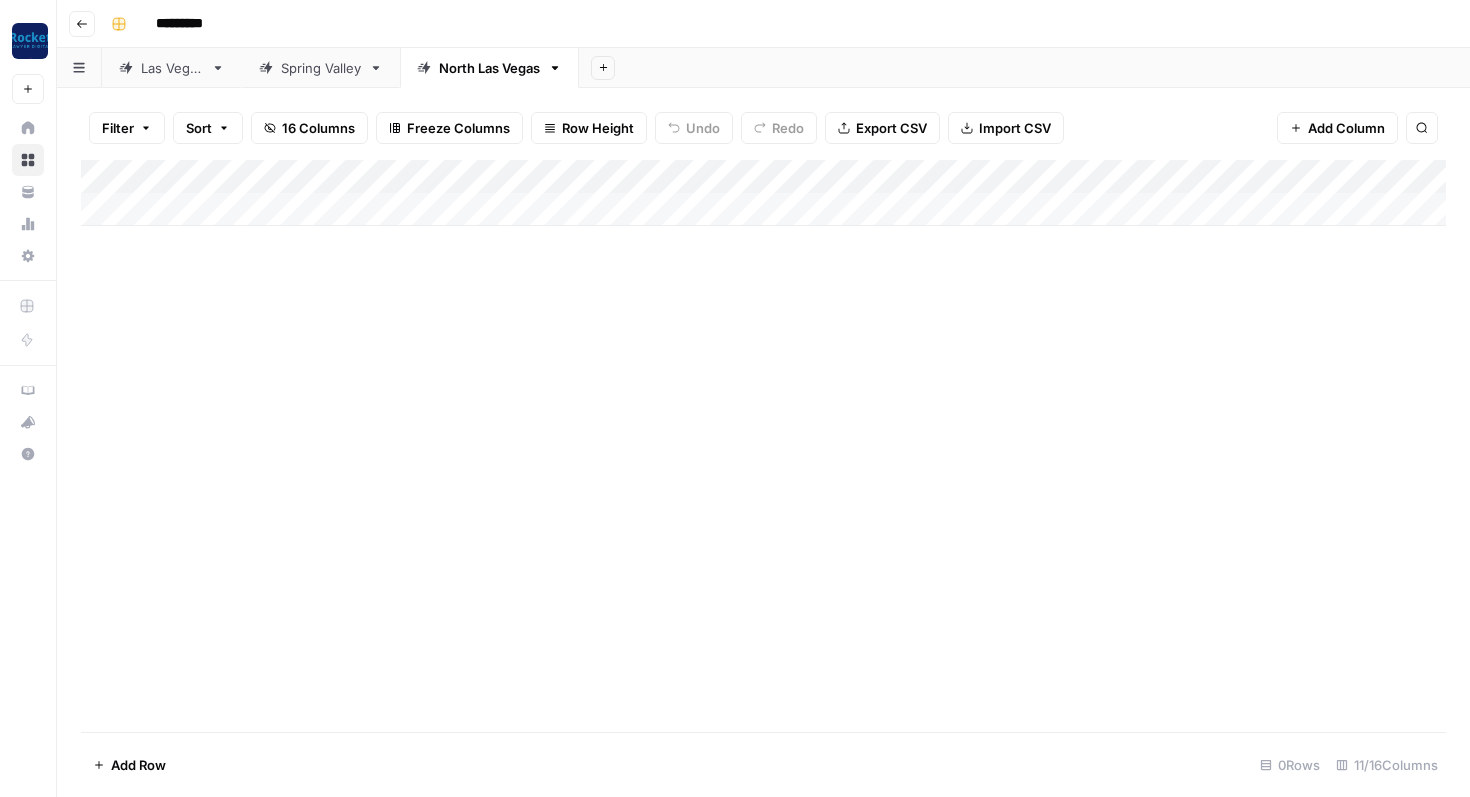 click on "Spring Valley" at bounding box center (321, 68) 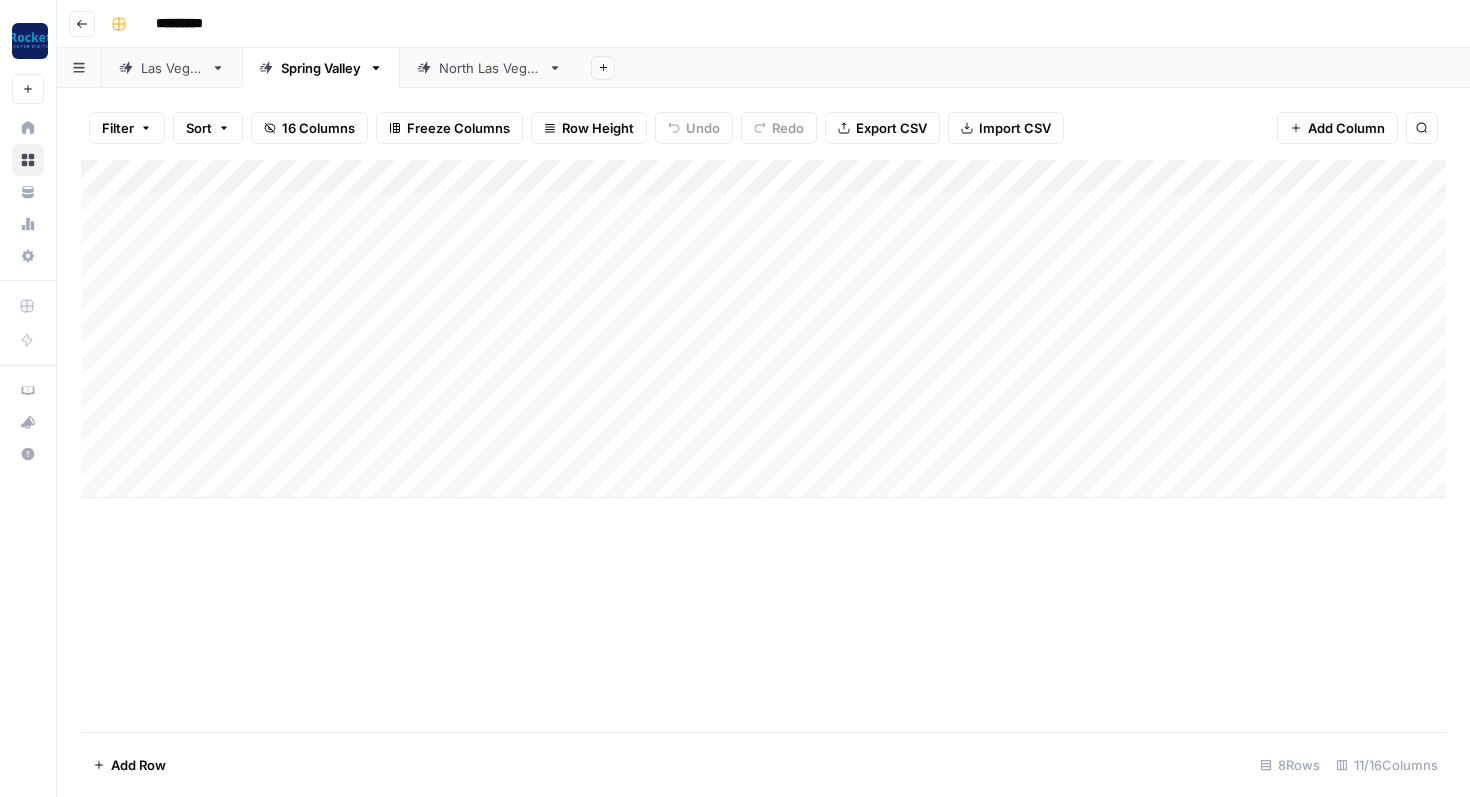 click on "Add Column" at bounding box center [763, 329] 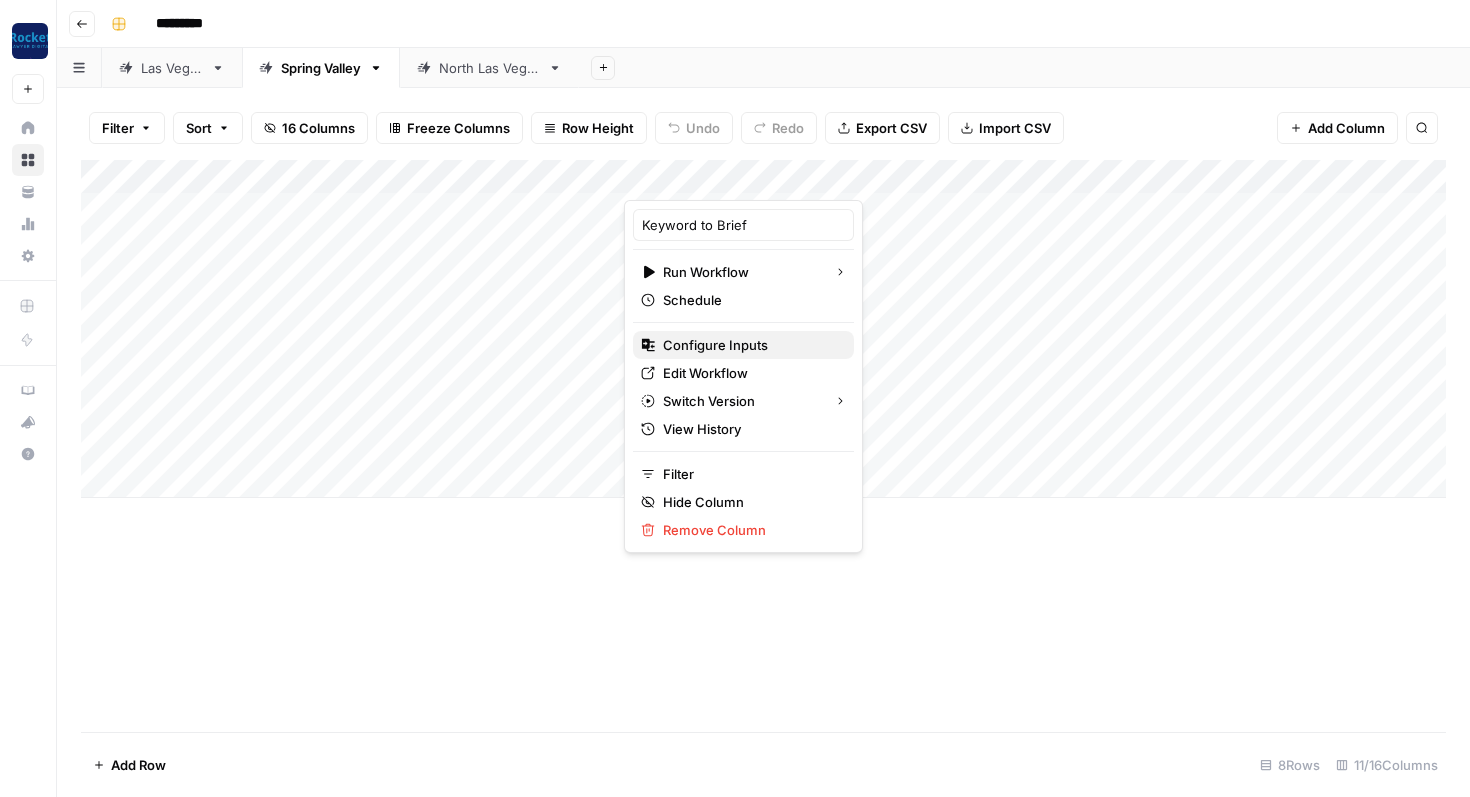 click on "Configure Inputs" at bounding box center (750, 345) 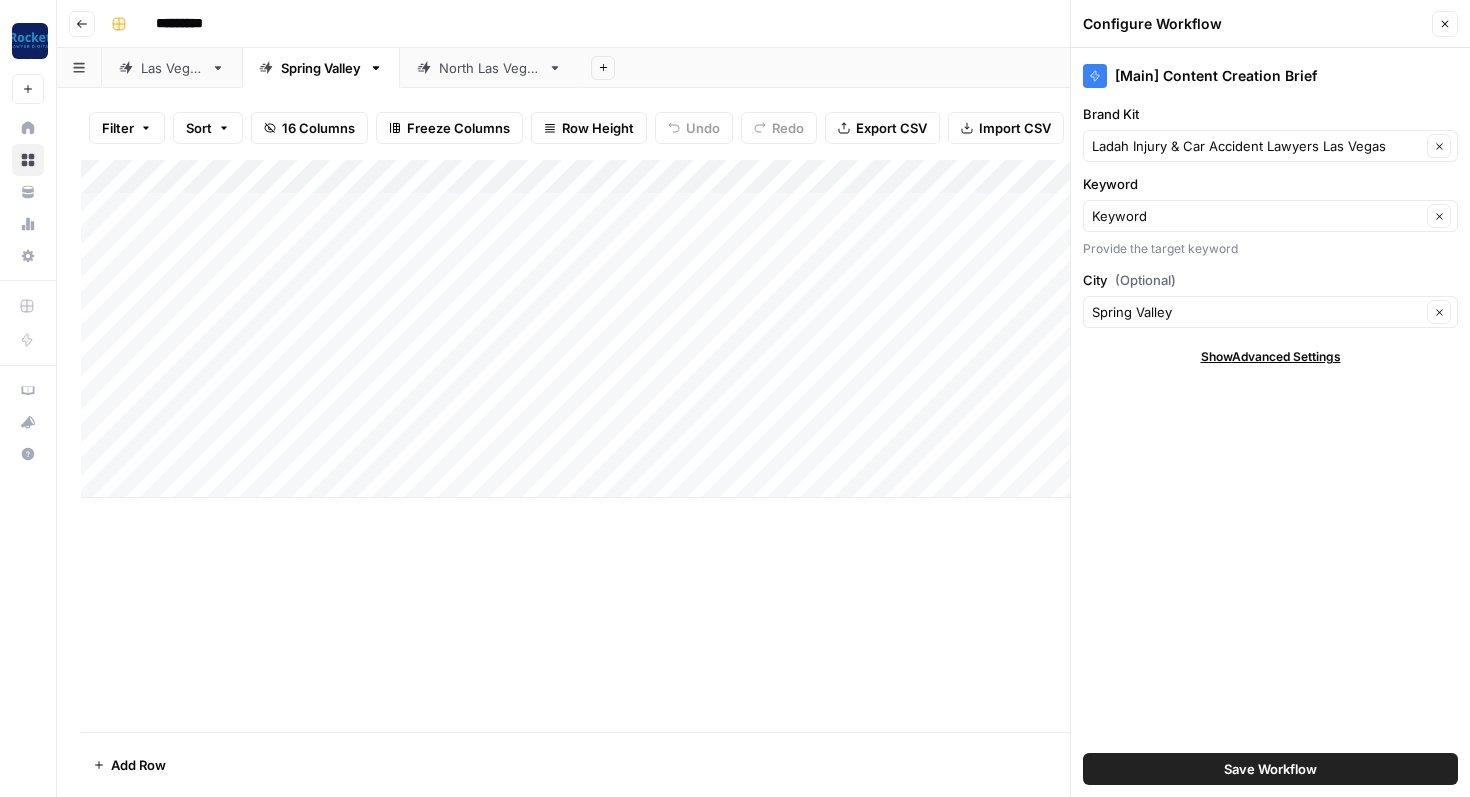 click on "North Las Vegas" at bounding box center (489, 68) 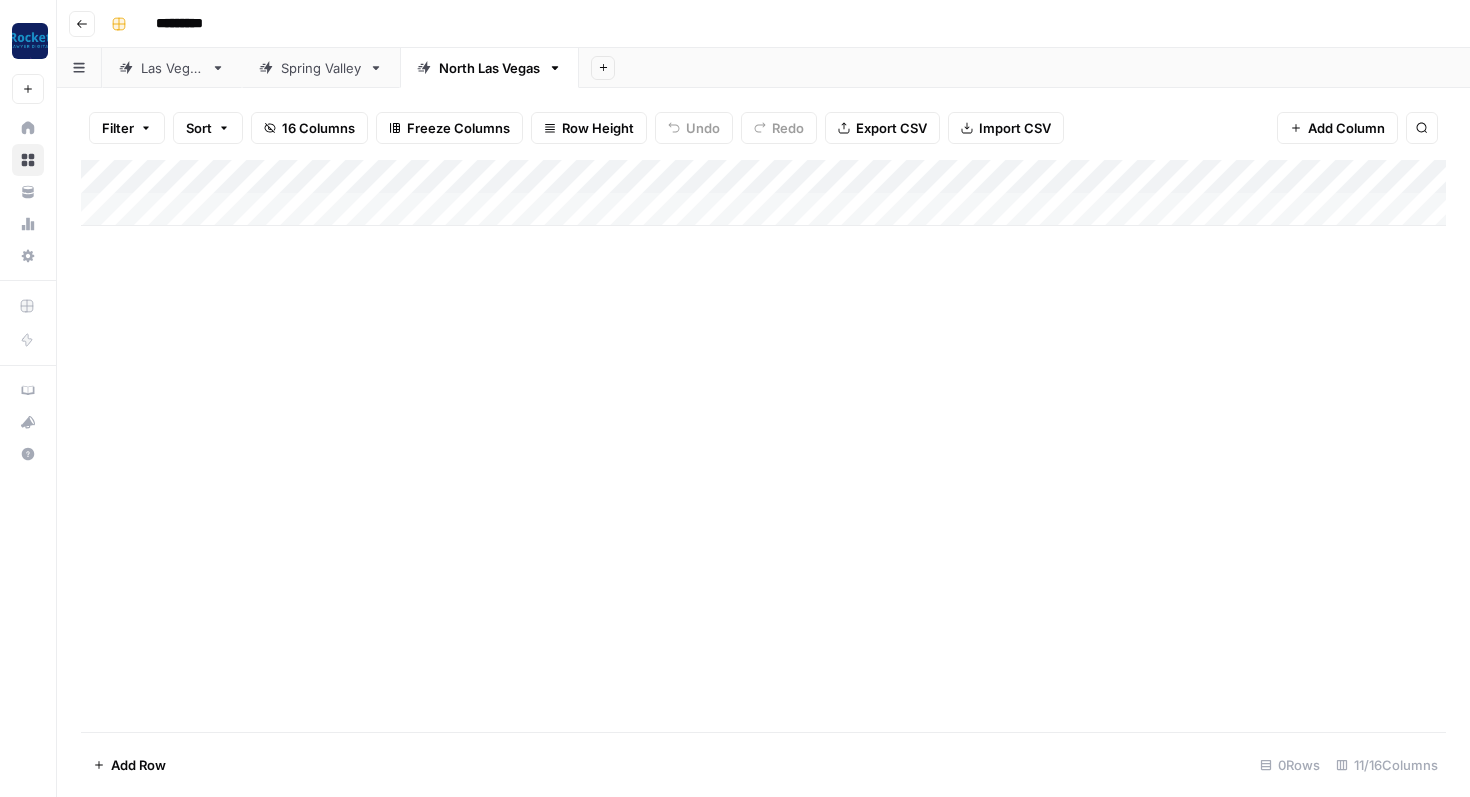 click on "Add Column" at bounding box center (763, 193) 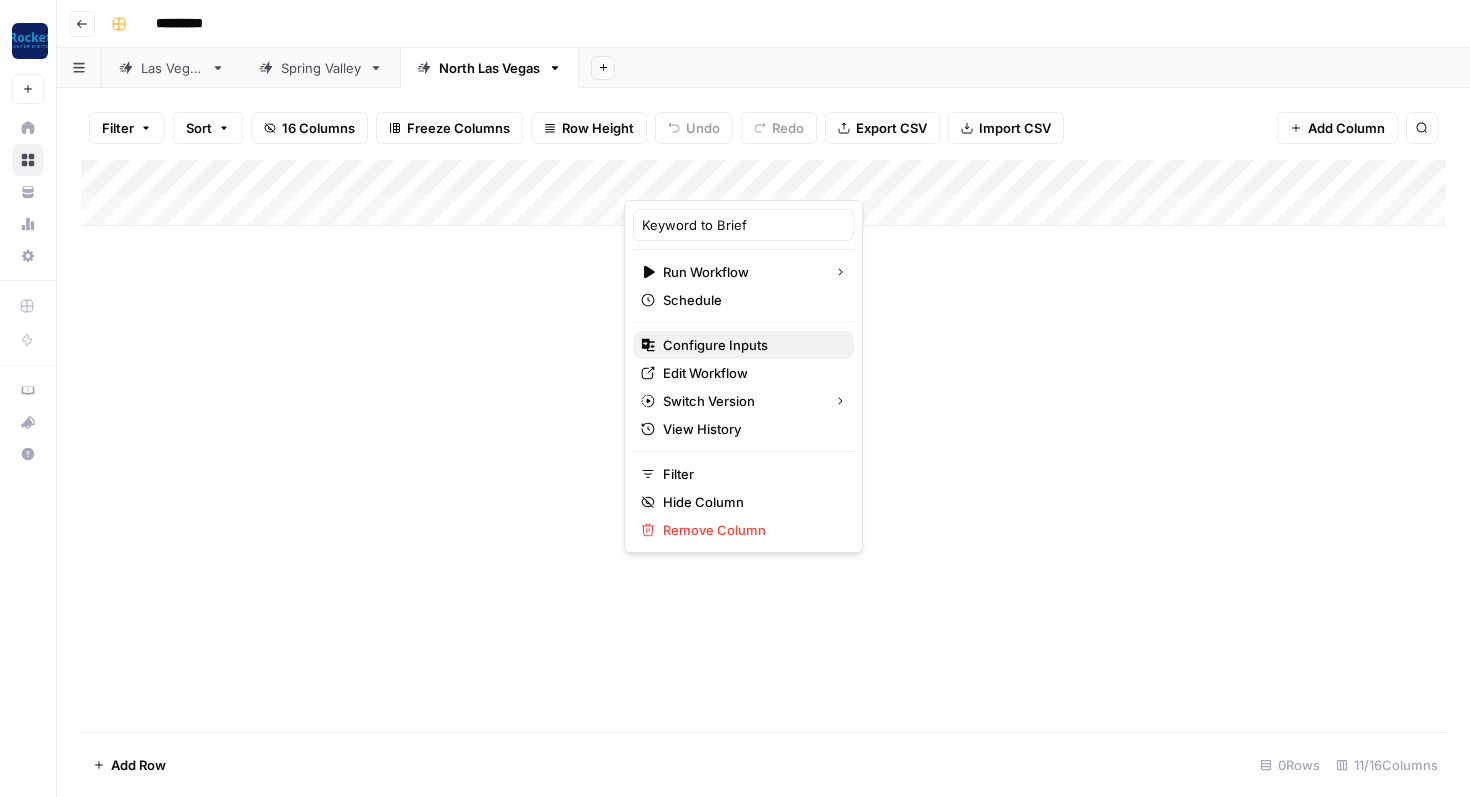 click on "Configure Inputs" at bounding box center [750, 345] 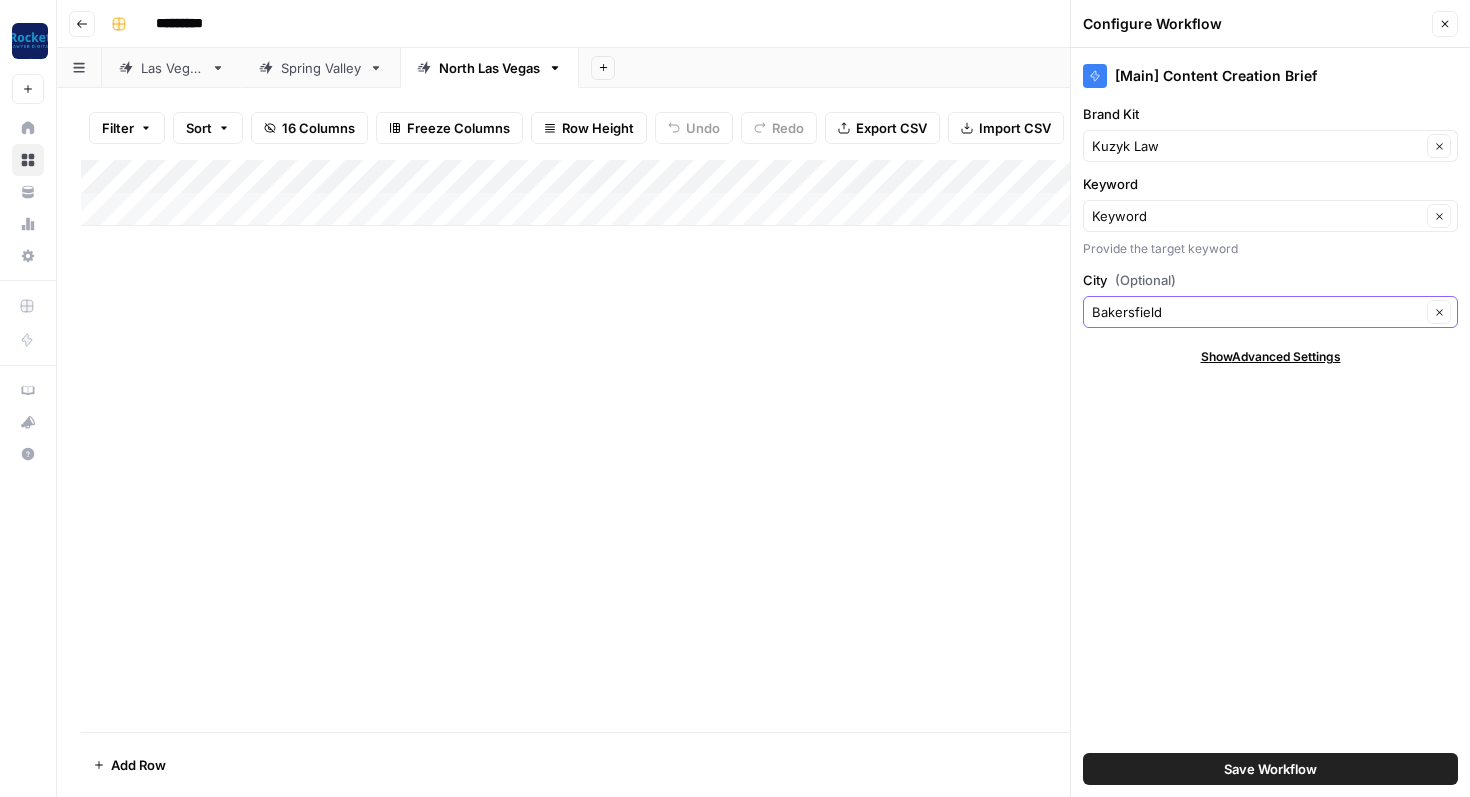 type 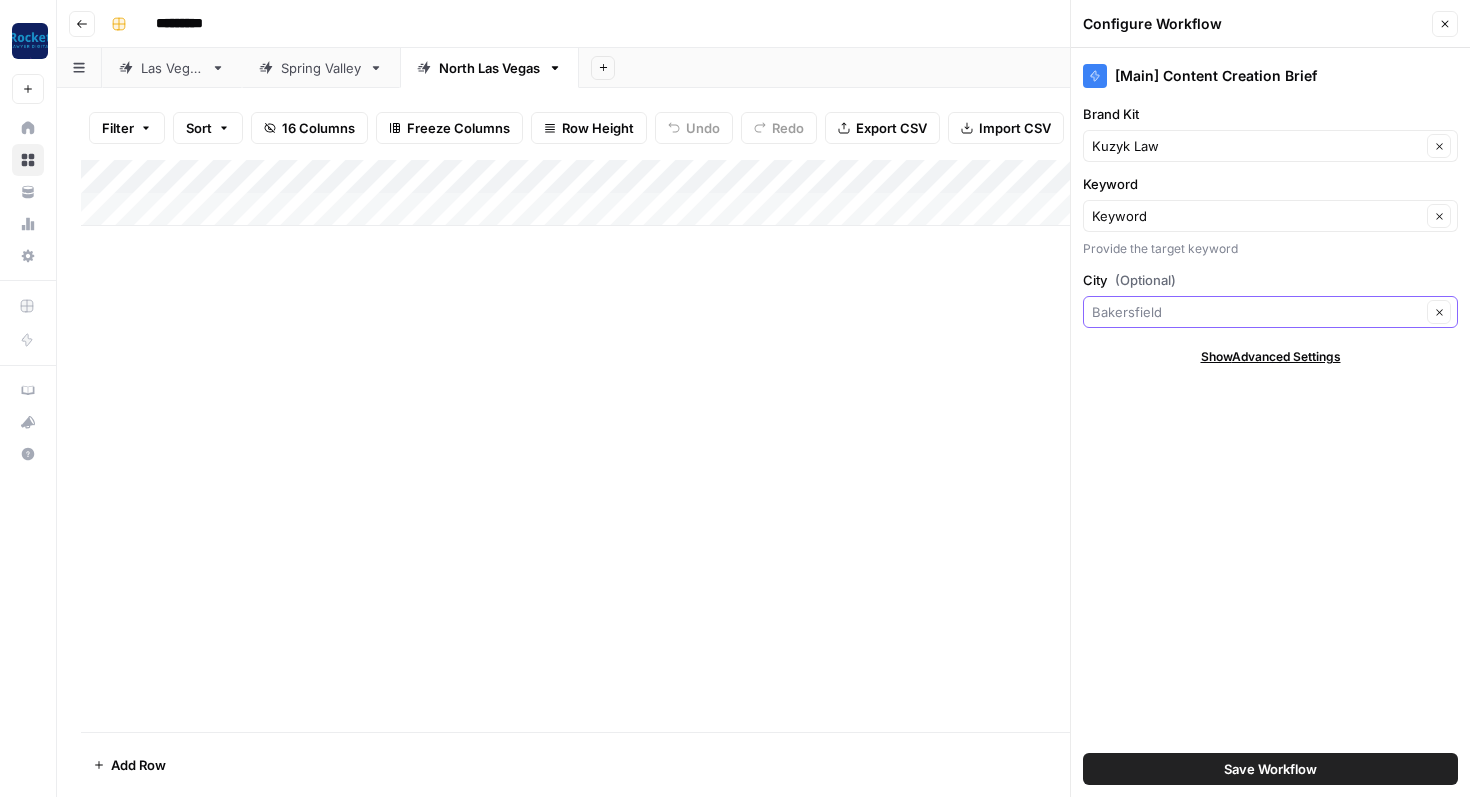 click on "City   (Optional)" at bounding box center [1256, 312] 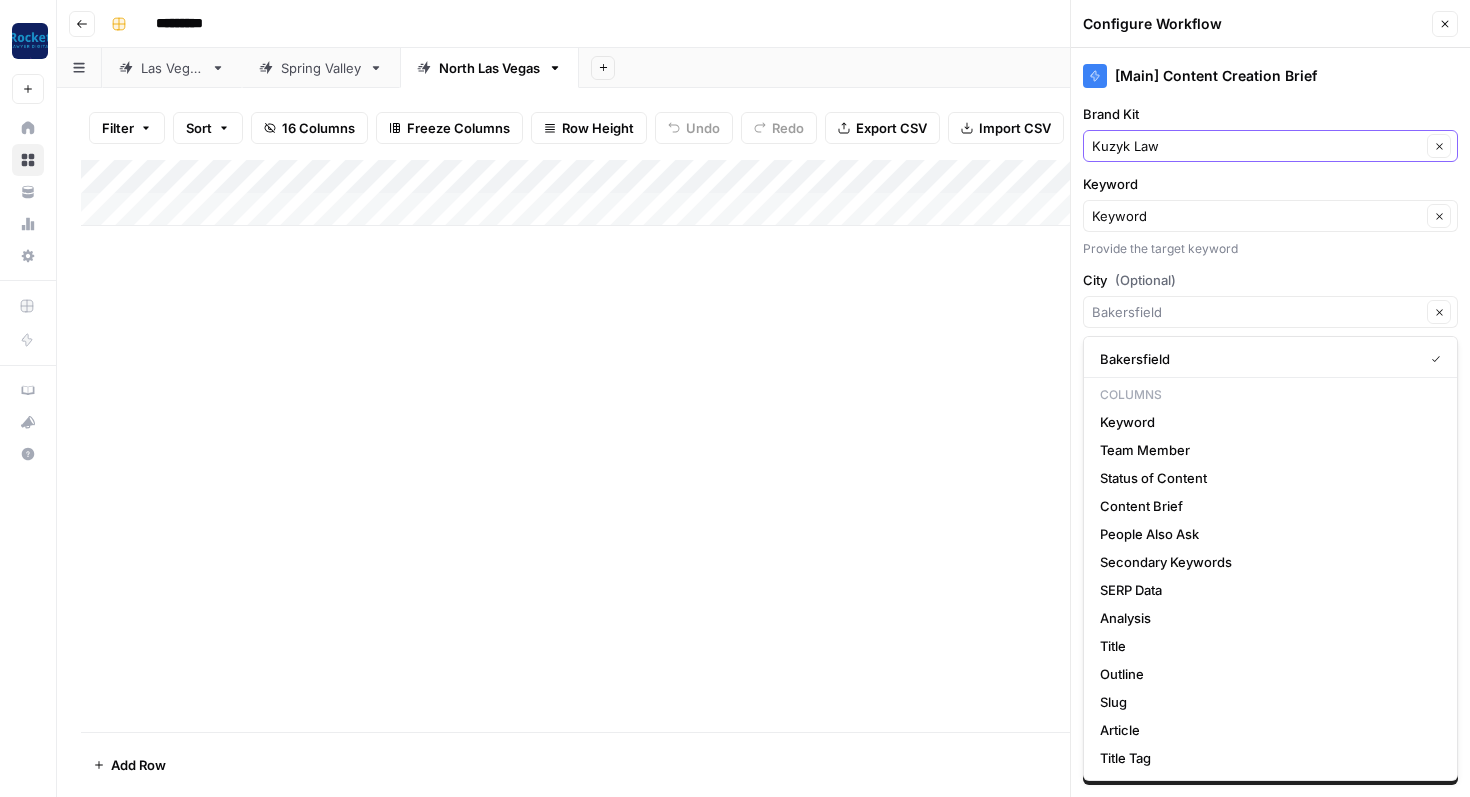 type 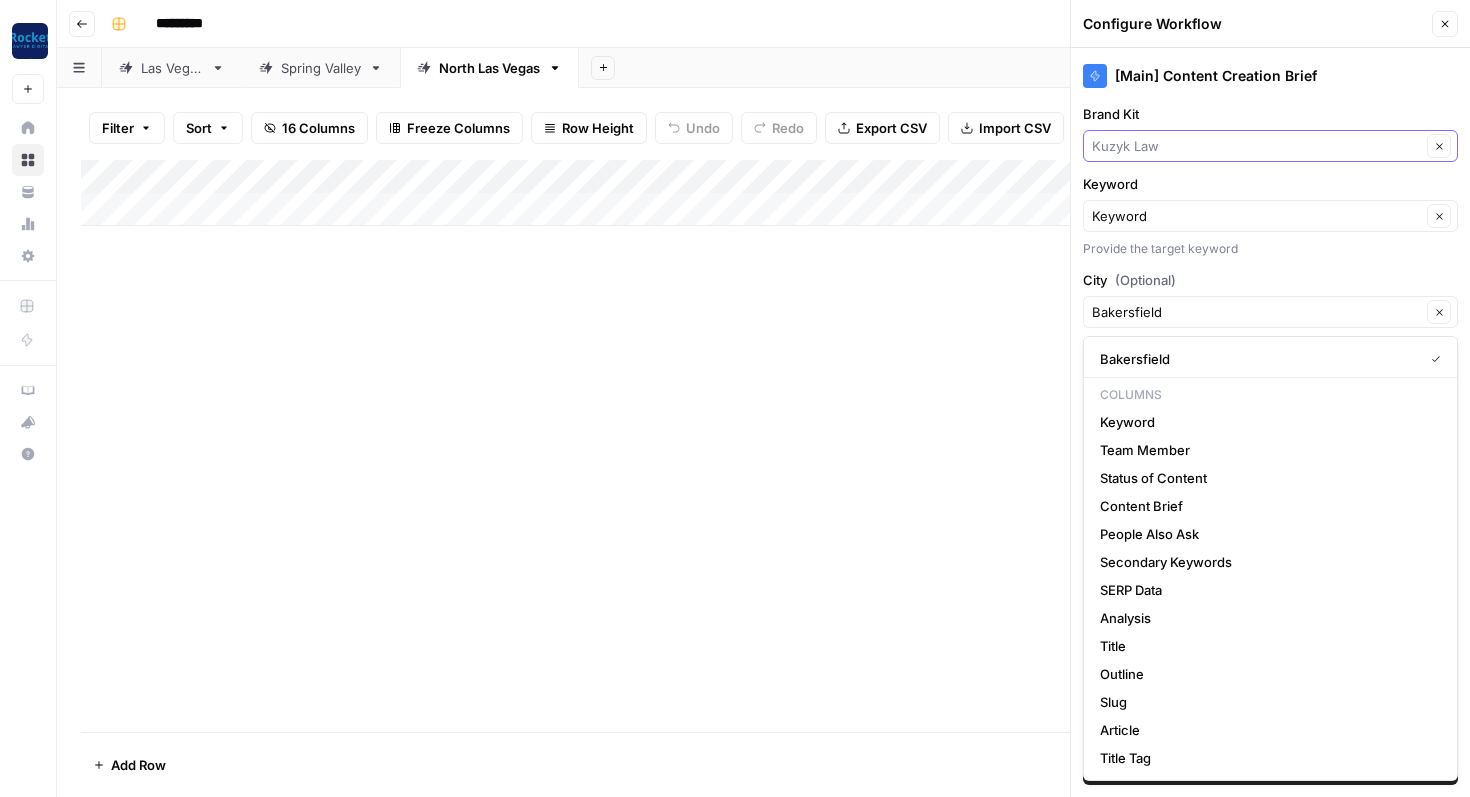 click on "Brand Kit" at bounding box center (1256, 146) 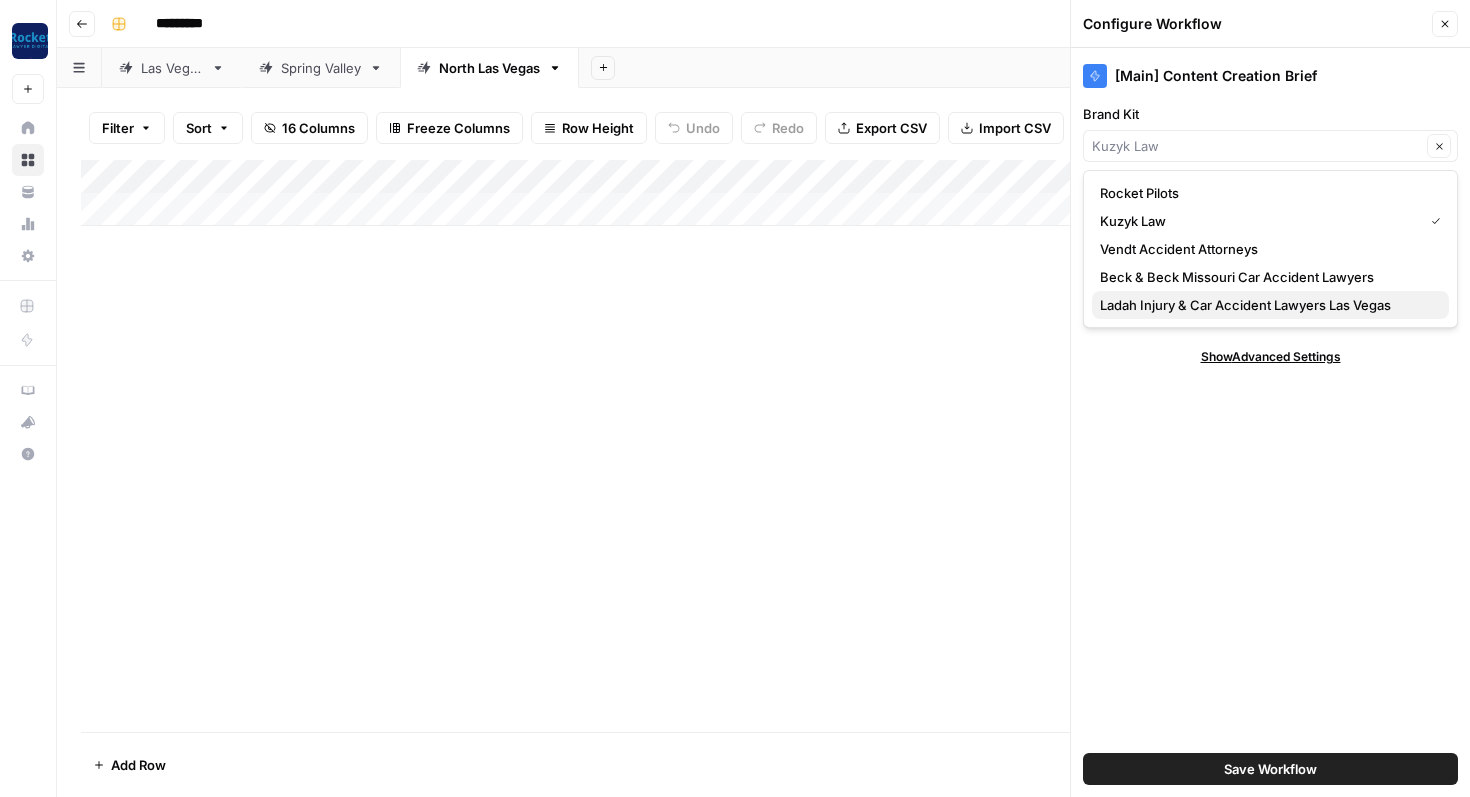 click on "Ladah Injury & Car Accident Lawyers Las Vegas" at bounding box center [1266, 305] 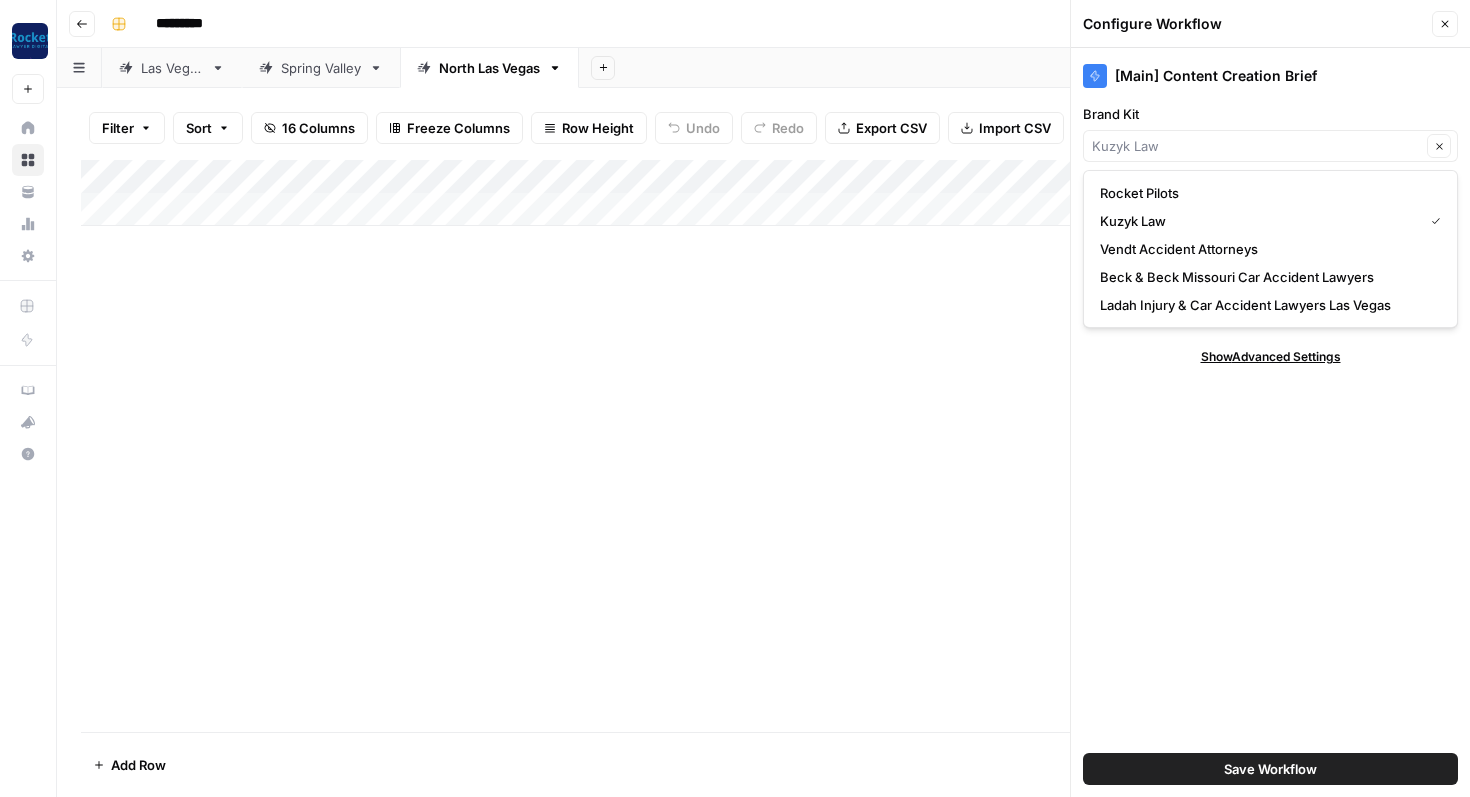 type on "Ladah Injury & Car Accident Lawyers Las Vegas" 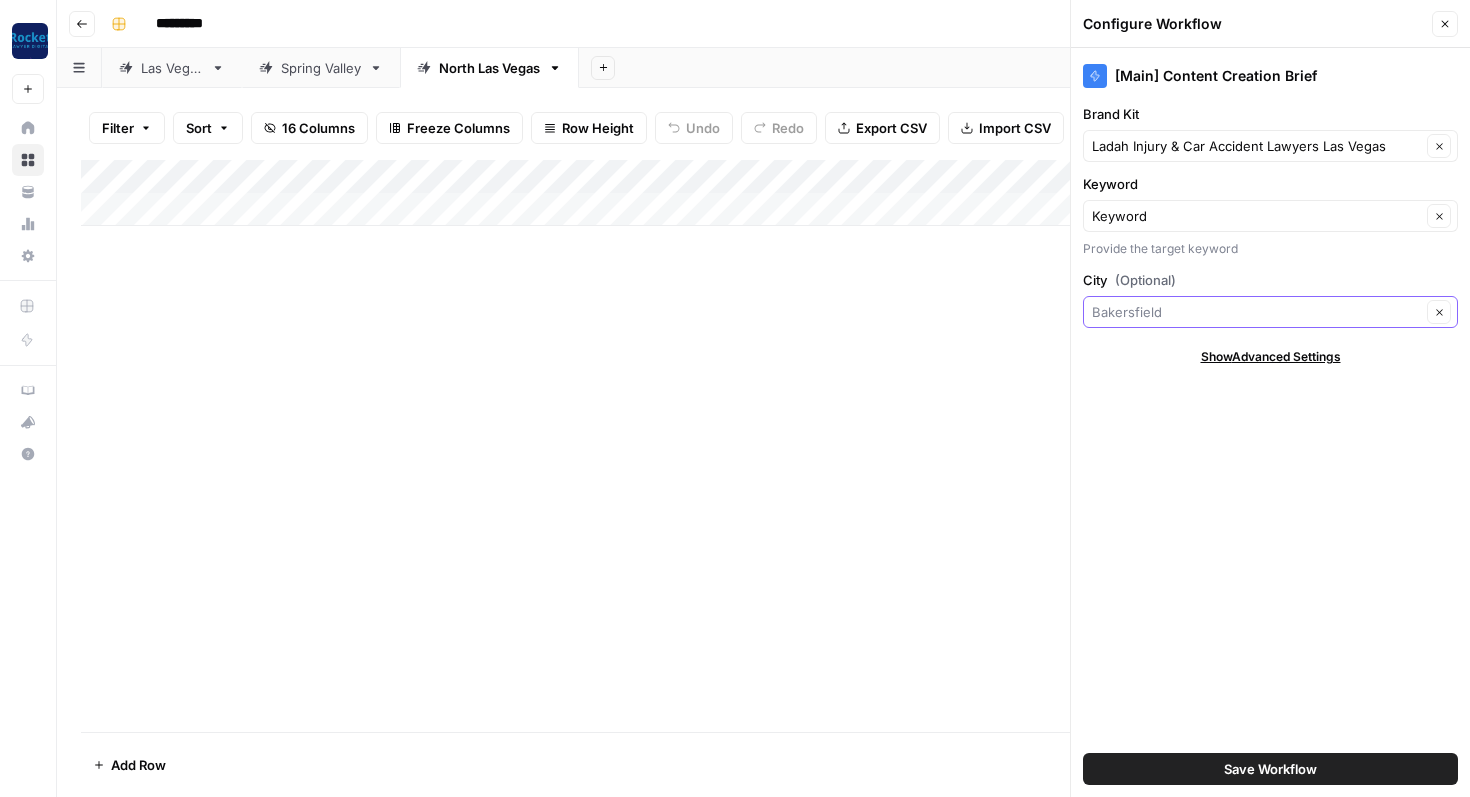 click on "City   (Optional)" at bounding box center [1256, 312] 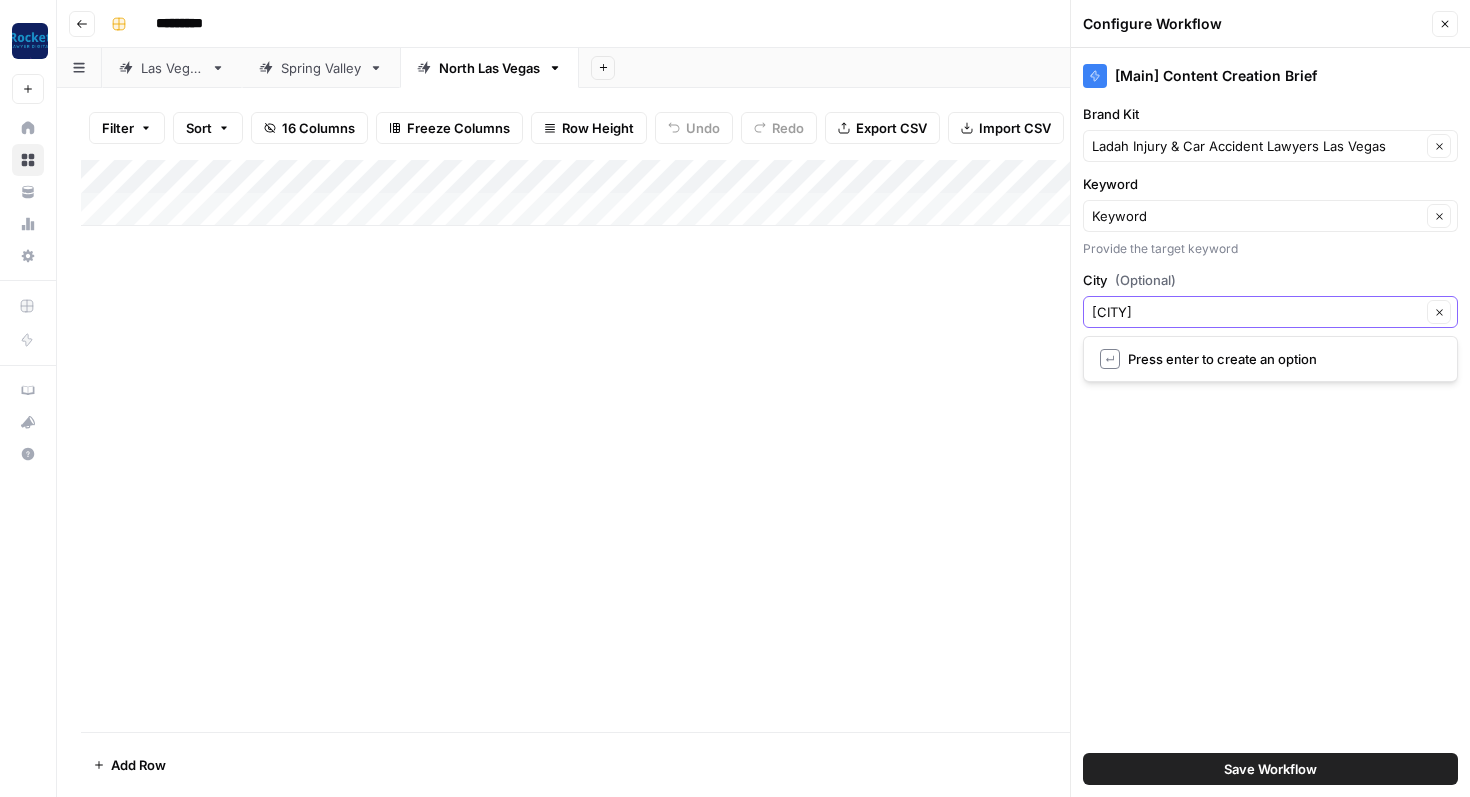 type on "North Las Vegas" 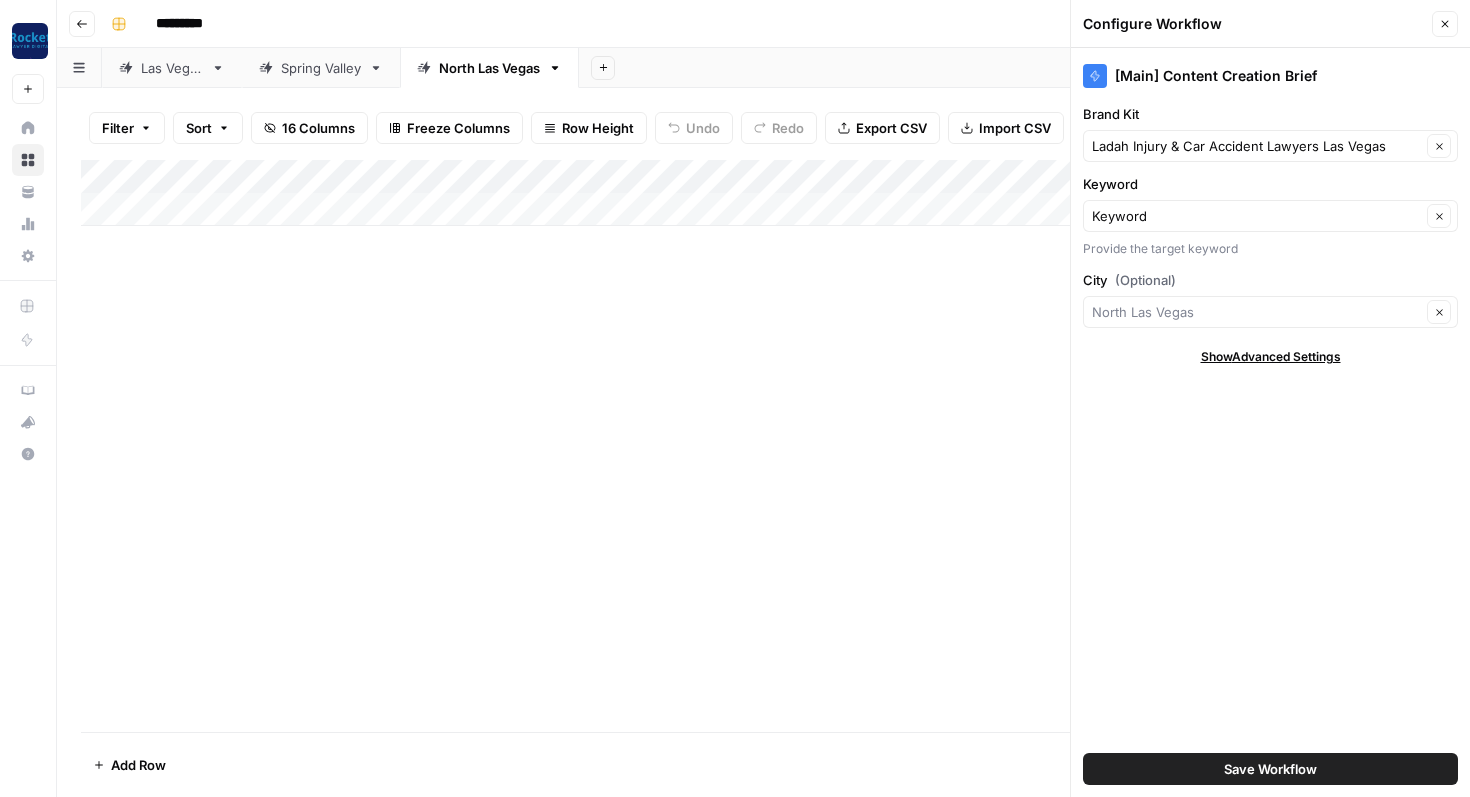 type on "North Las Vegas" 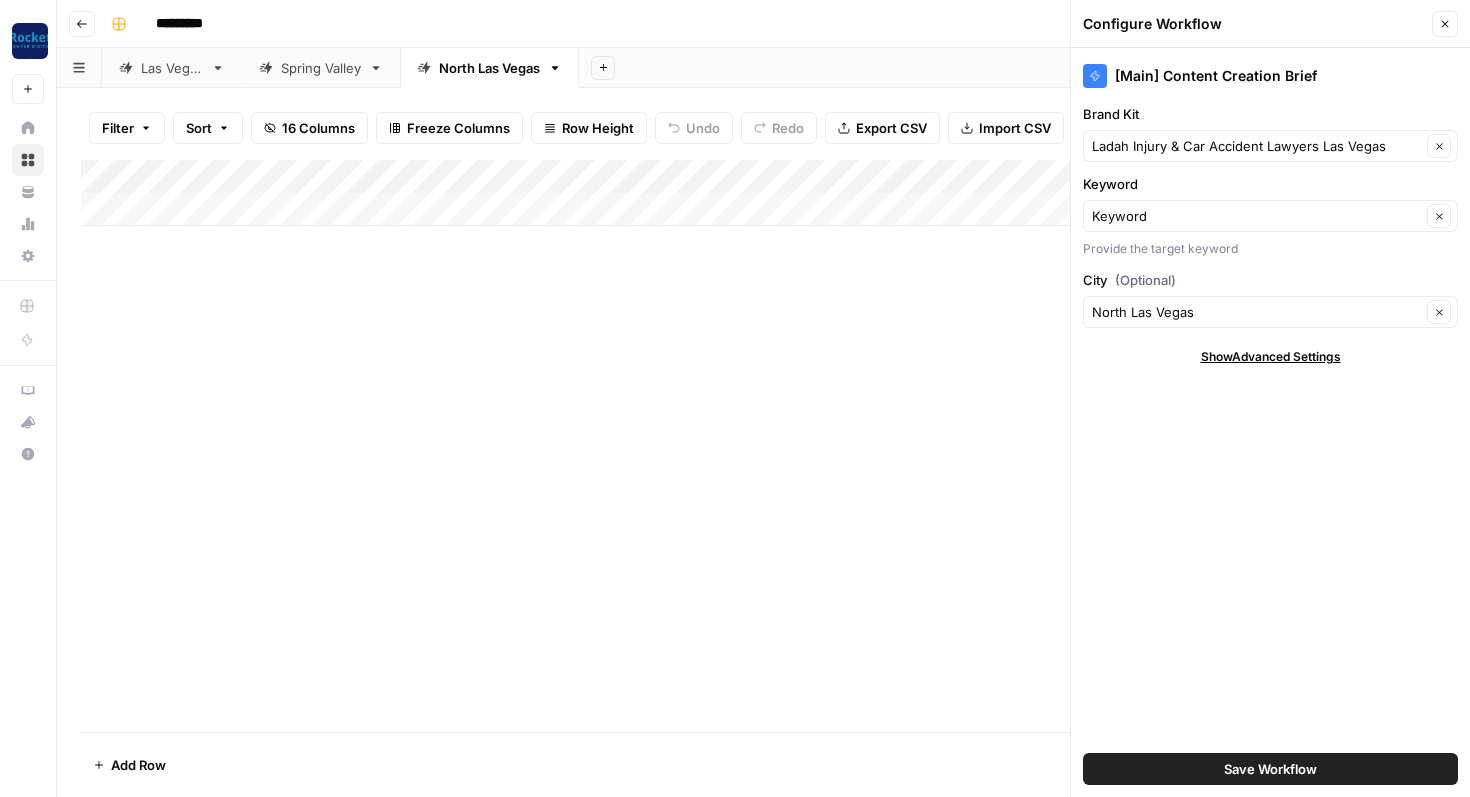 click on "Save Workflow" at bounding box center (1270, 769) 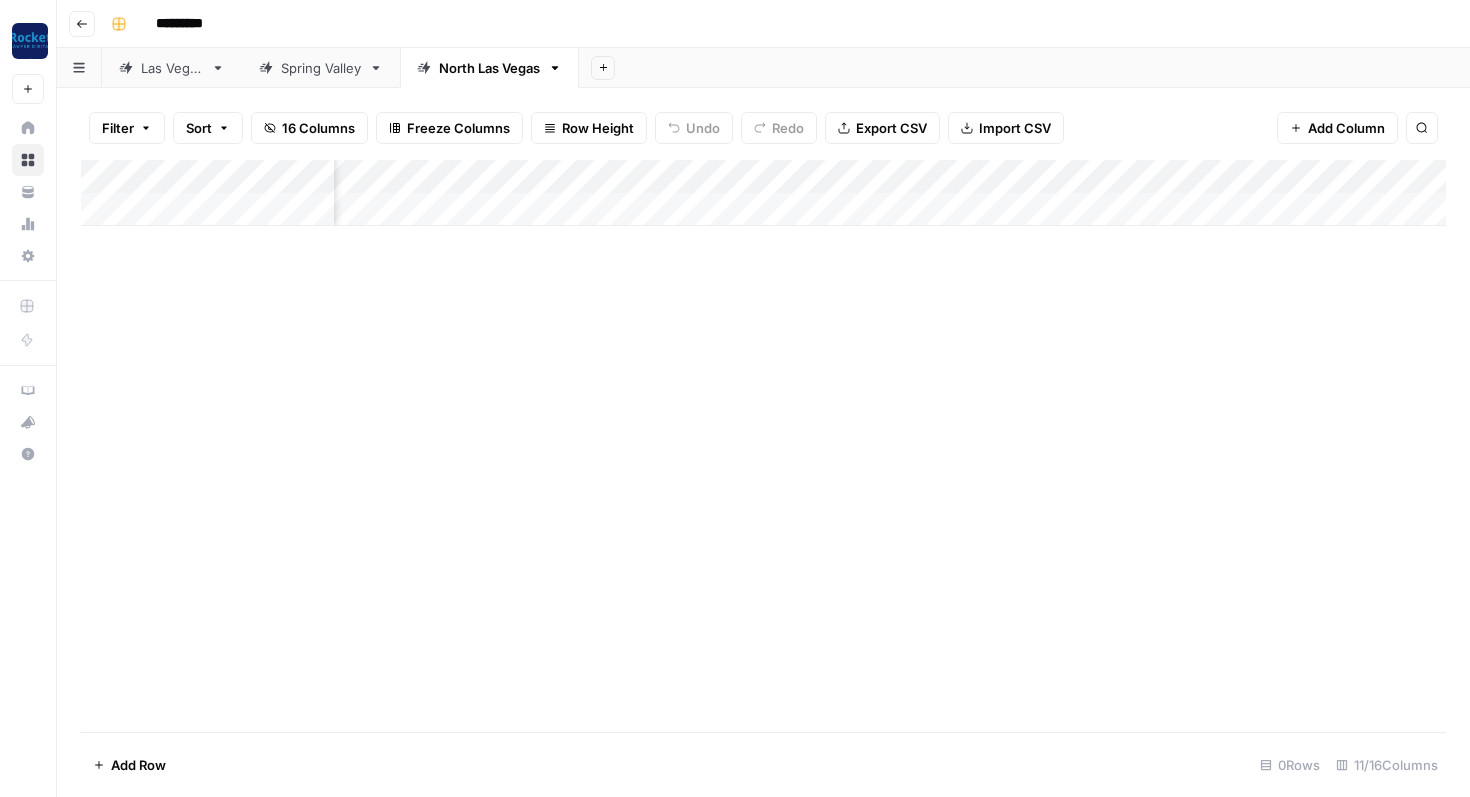 scroll, scrollTop: 0, scrollLeft: 299, axis: horizontal 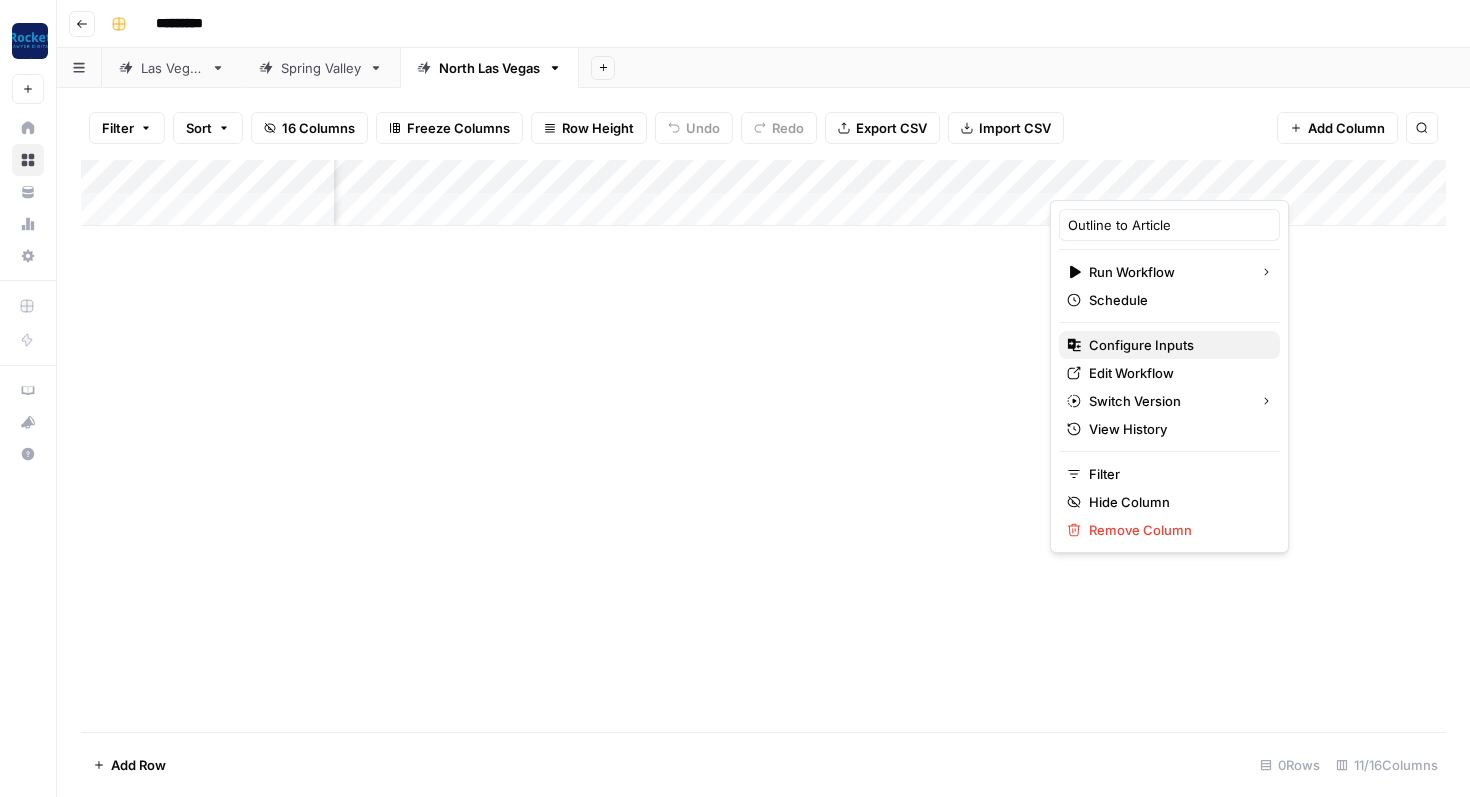click on "Configure Inputs" at bounding box center (1176, 345) 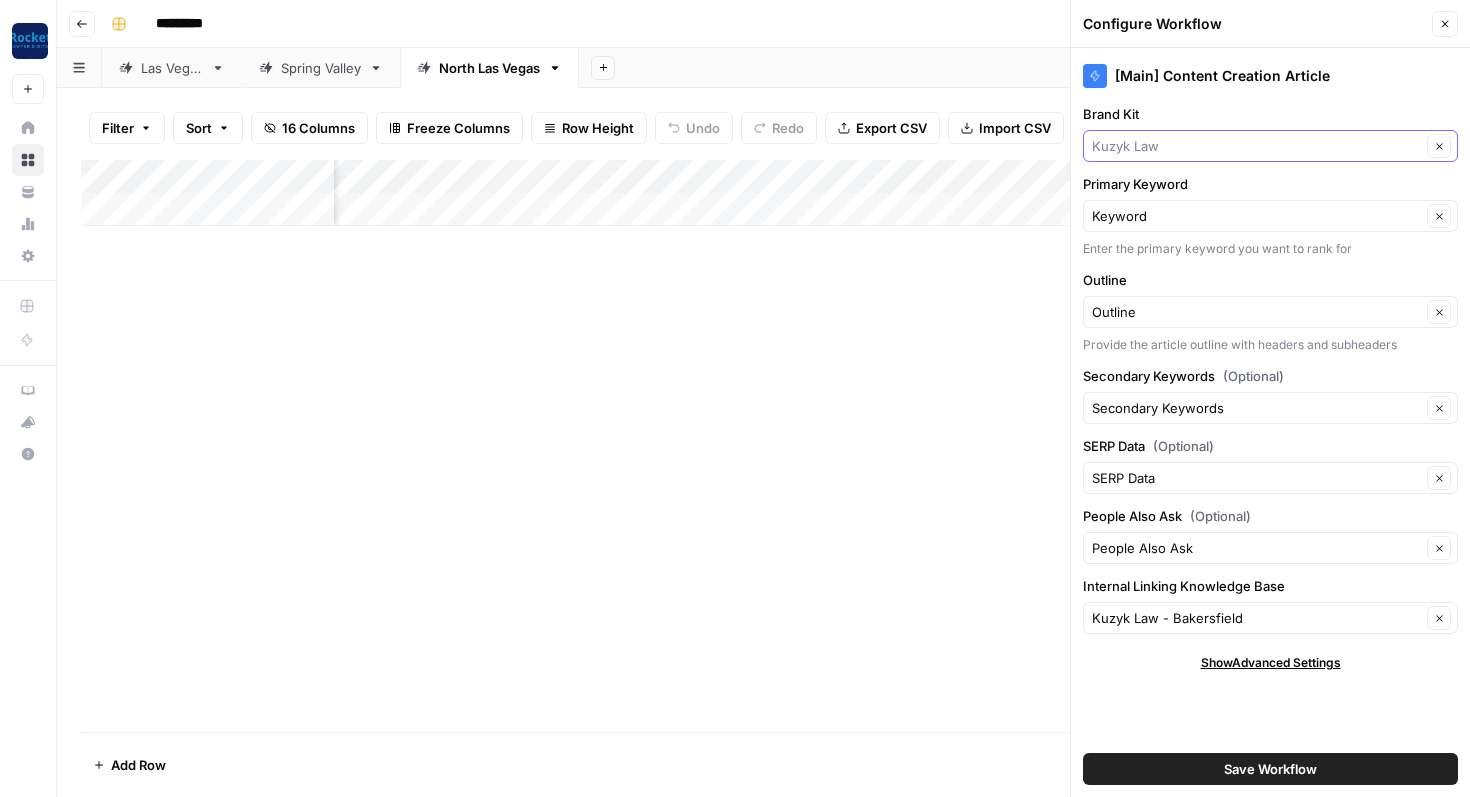 click on "Brand Kit" at bounding box center (1256, 146) 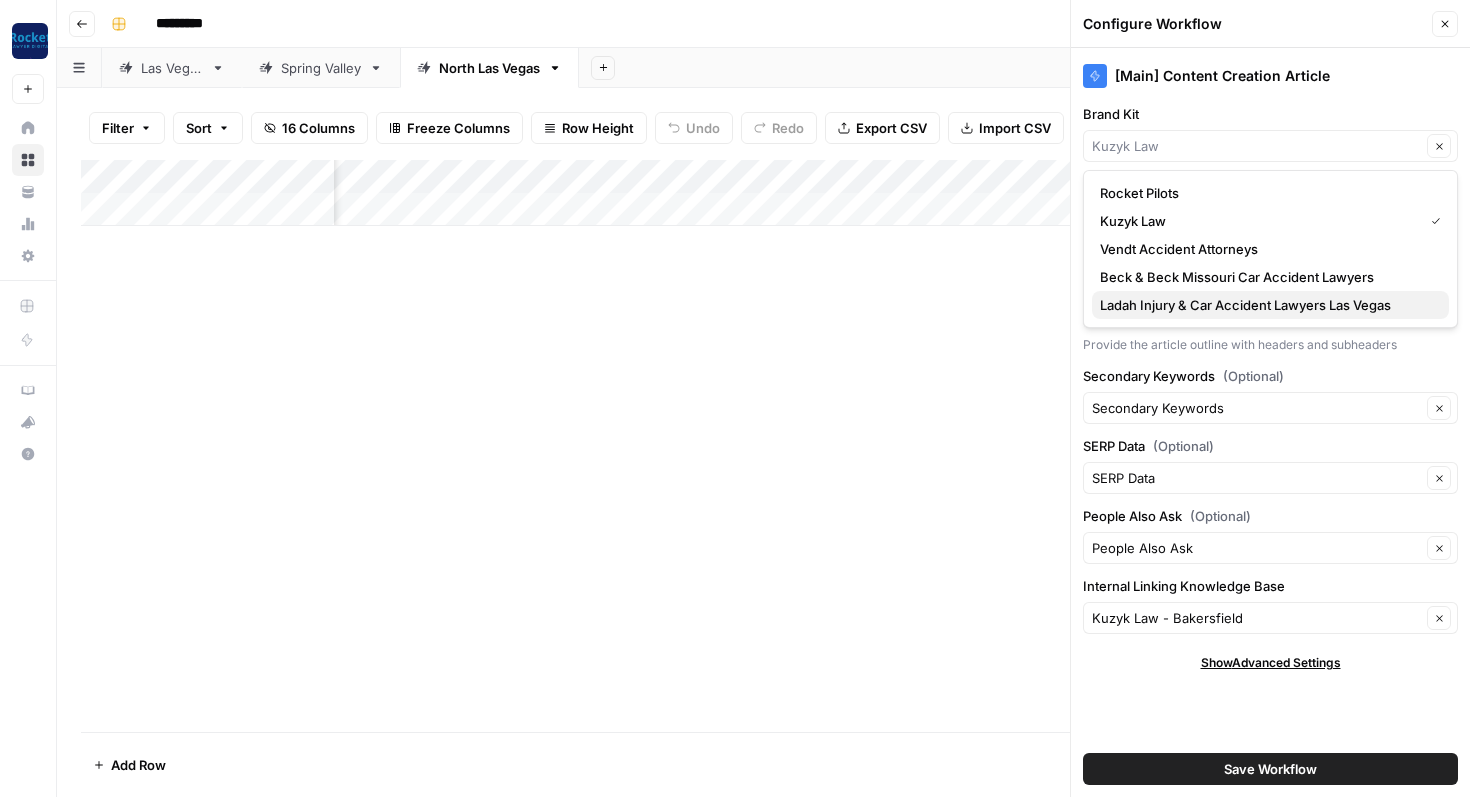 click on "Ladah Injury & Car Accident Lawyers Las Vegas" at bounding box center (1266, 305) 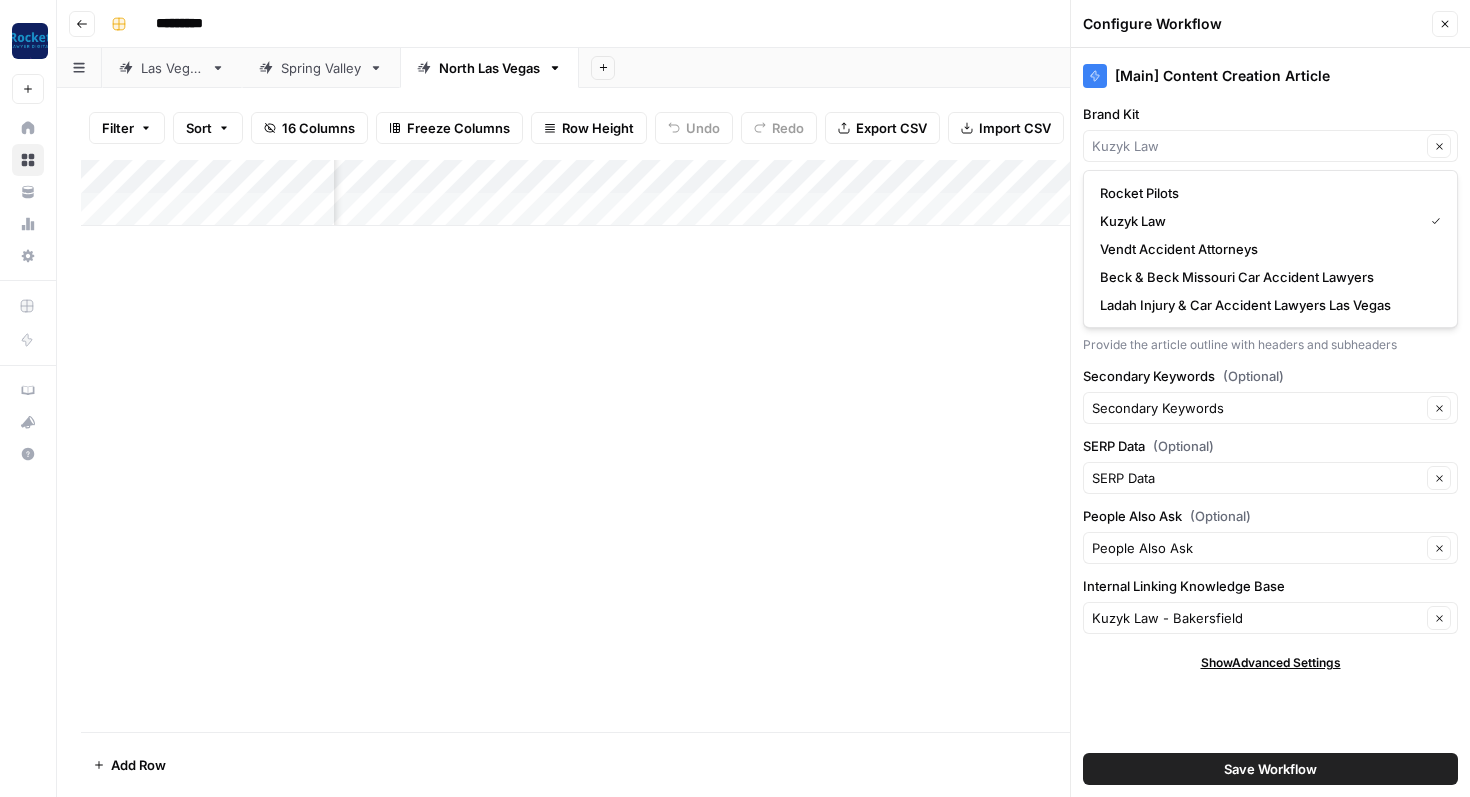 type on "Ladah Injury & Car Accident Lawyers Las Vegas" 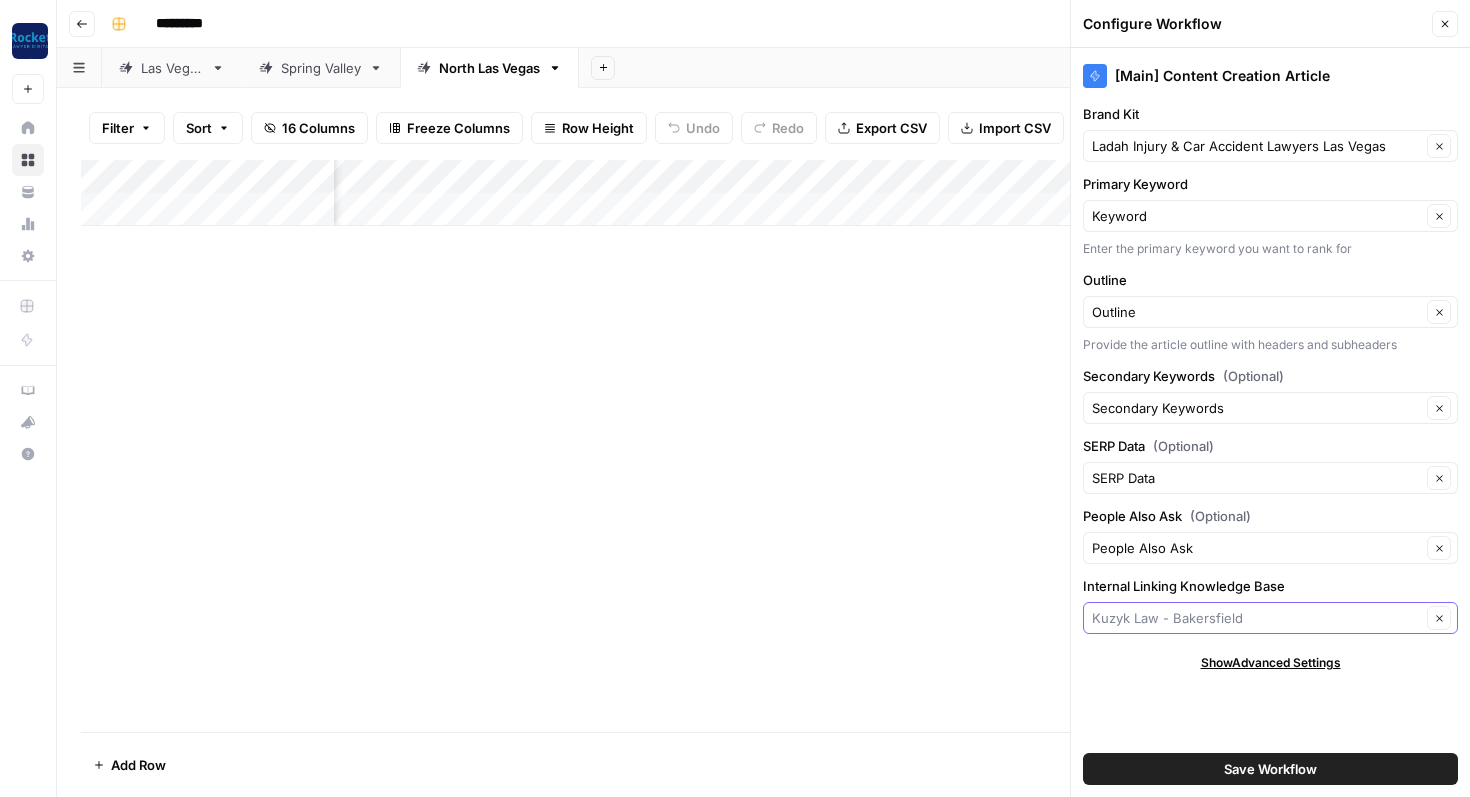 click on "Internal Linking Knowledge Base" at bounding box center [1256, 618] 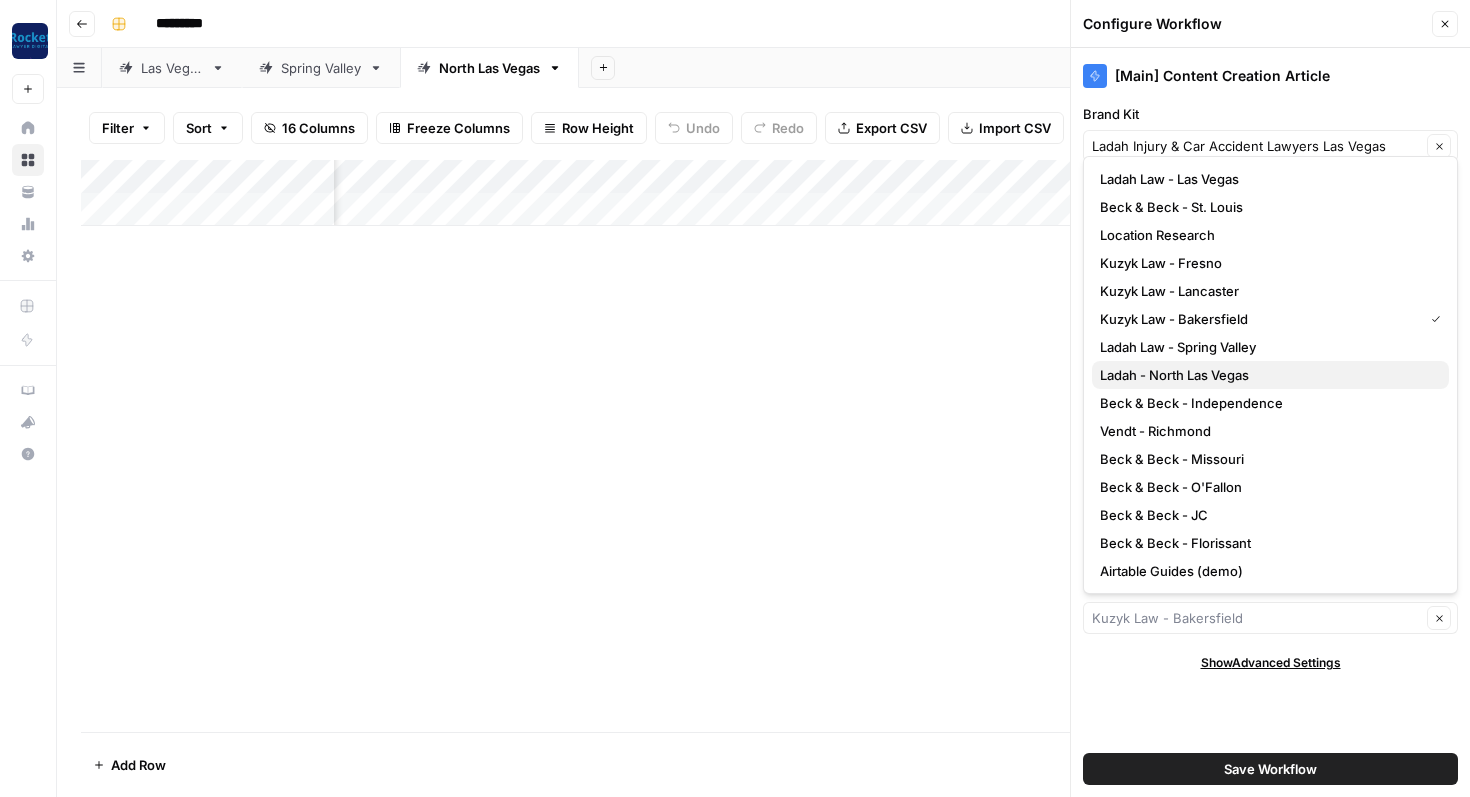 click on "Ladah - North Las Vegas" at bounding box center [1266, 375] 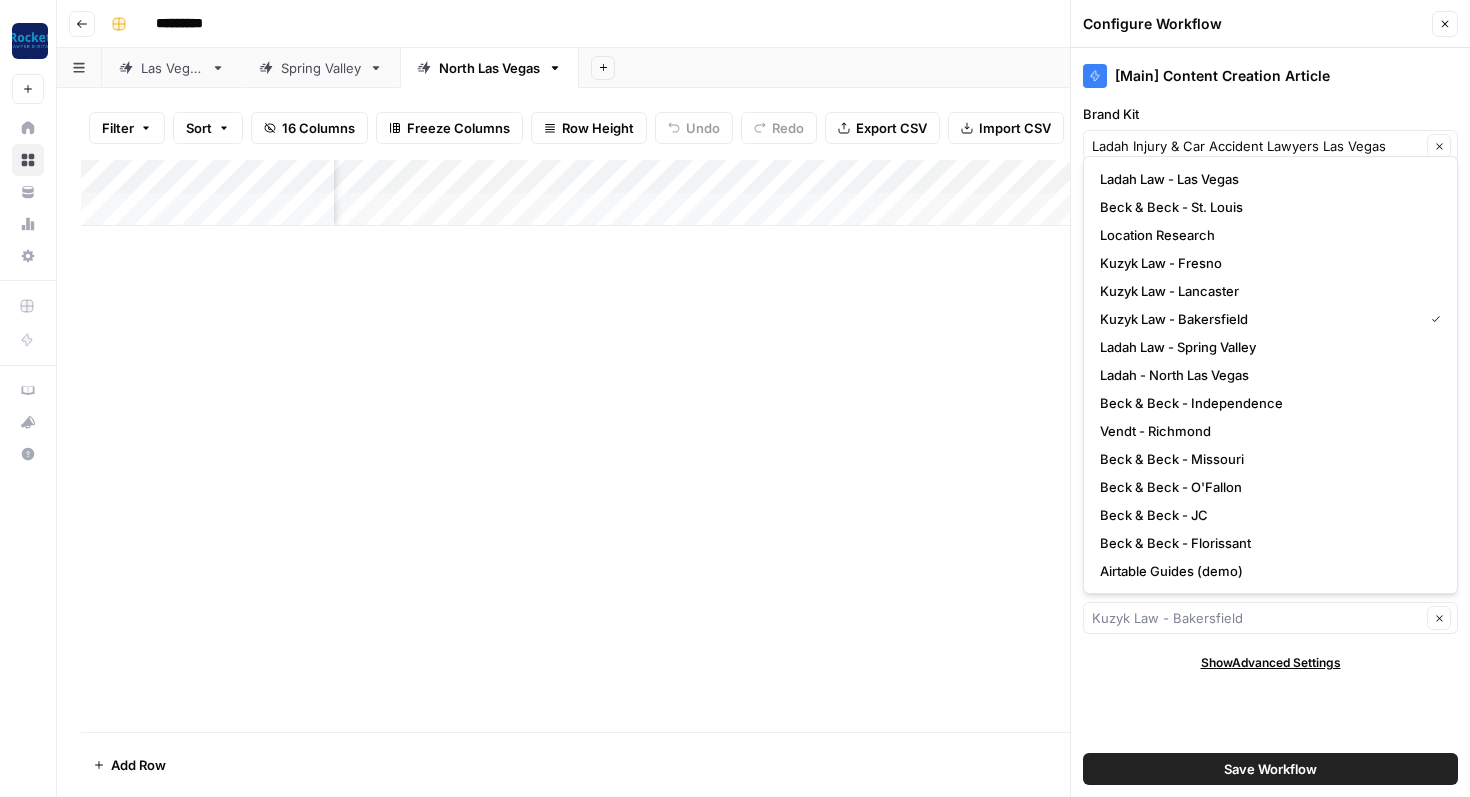 type on "Ladah - North Las Vegas" 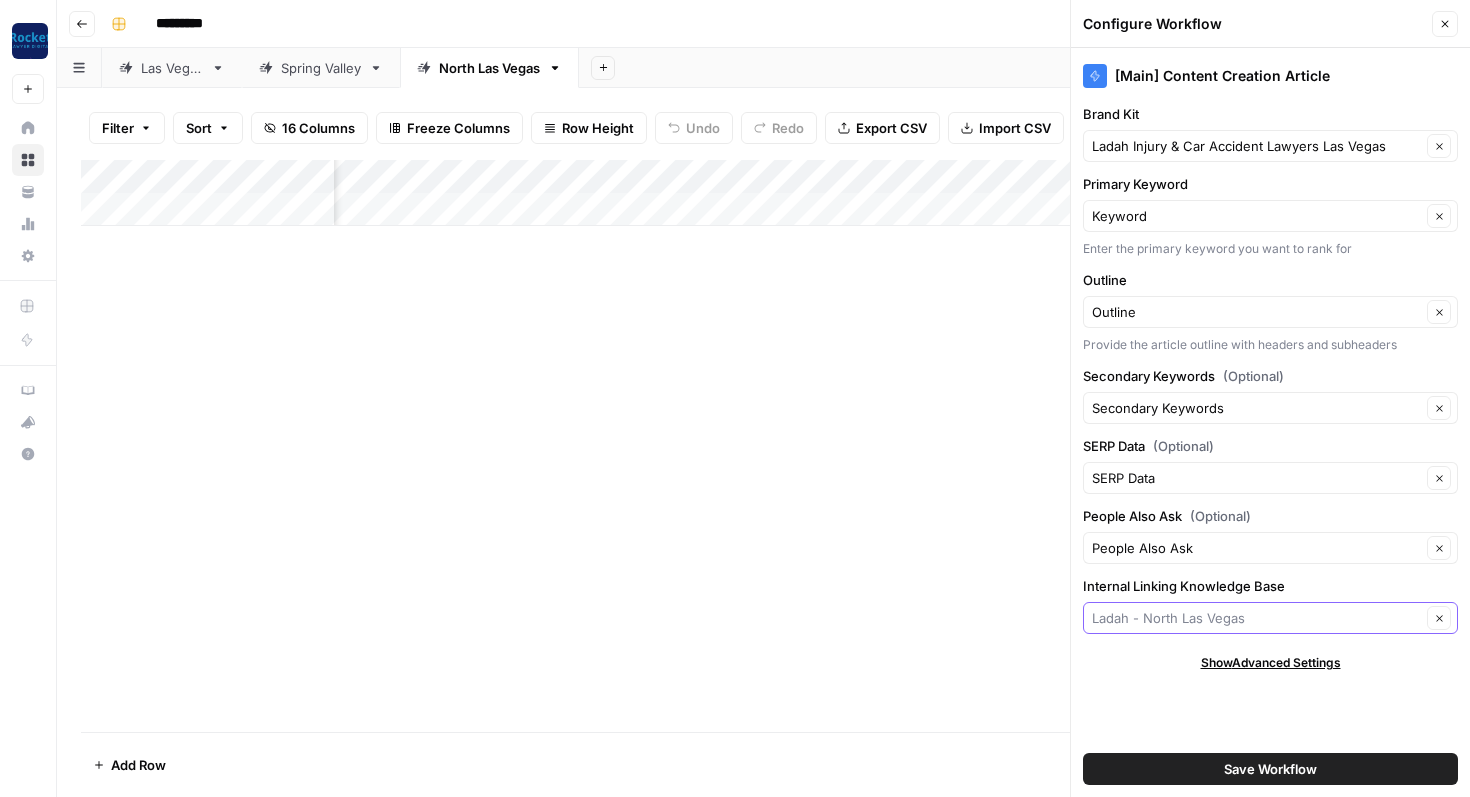 click on "Internal Linking Knowledge Base" at bounding box center [1256, 618] 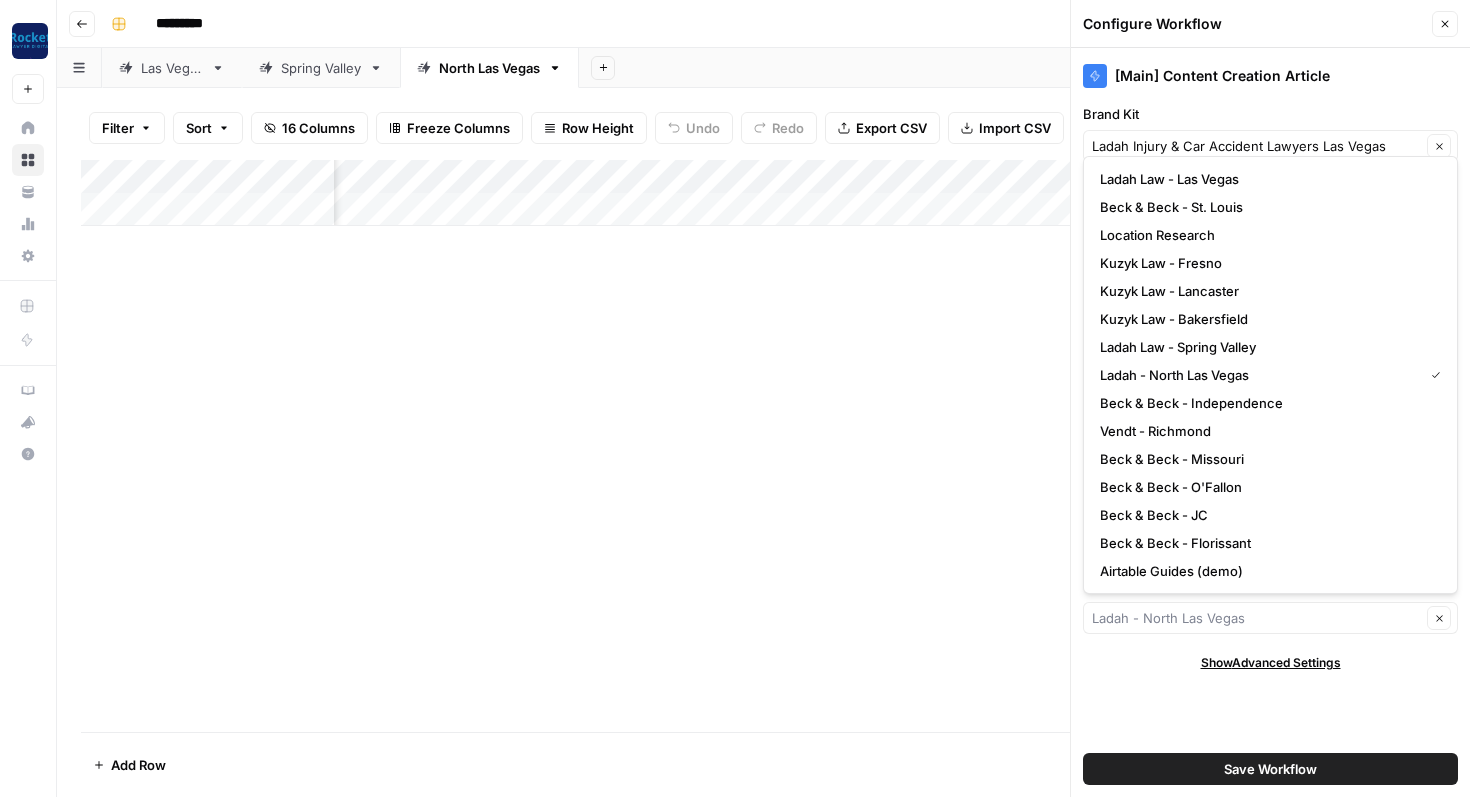 type on "Ladah - North Las Vegas" 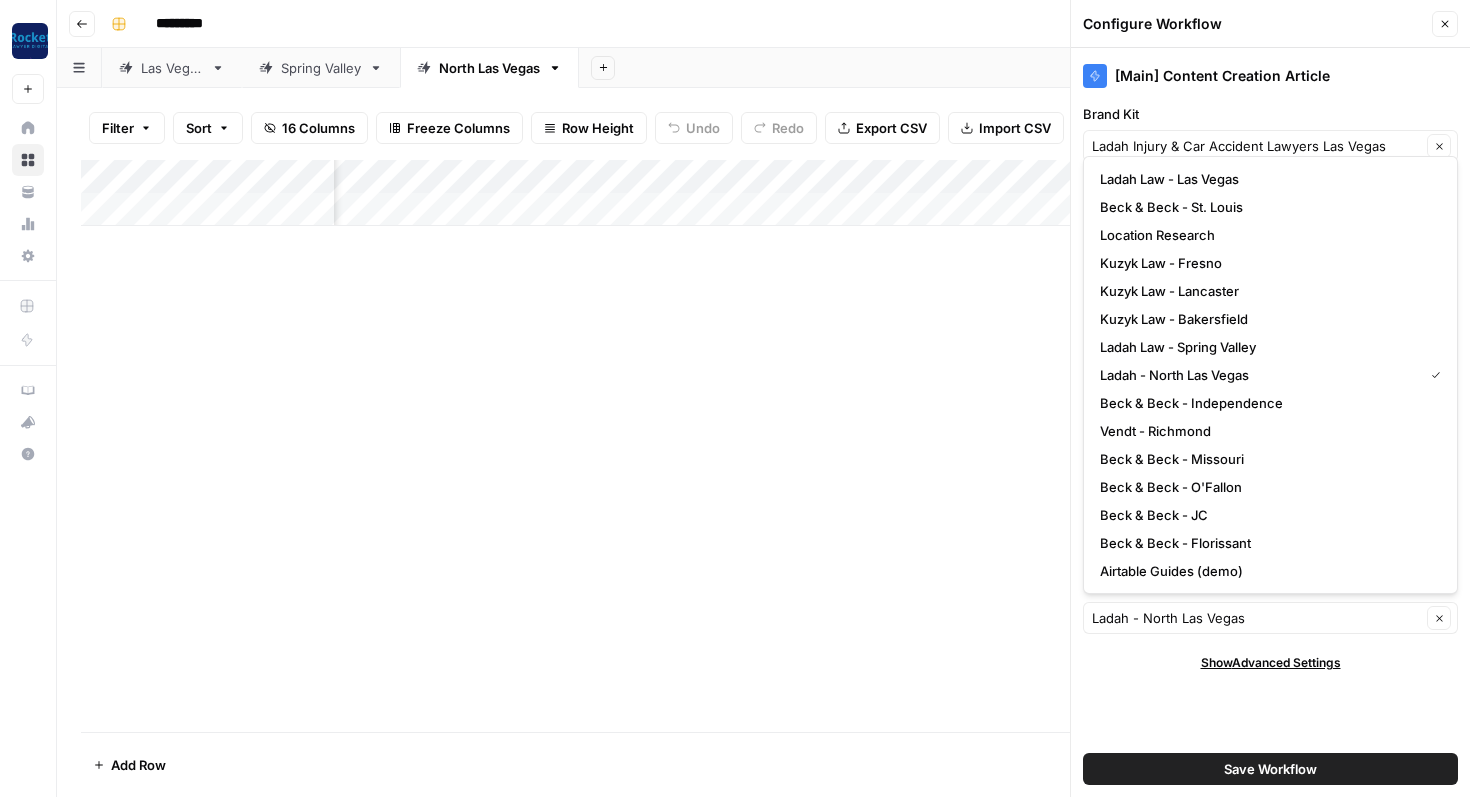 click on "Add Column" at bounding box center (763, 446) 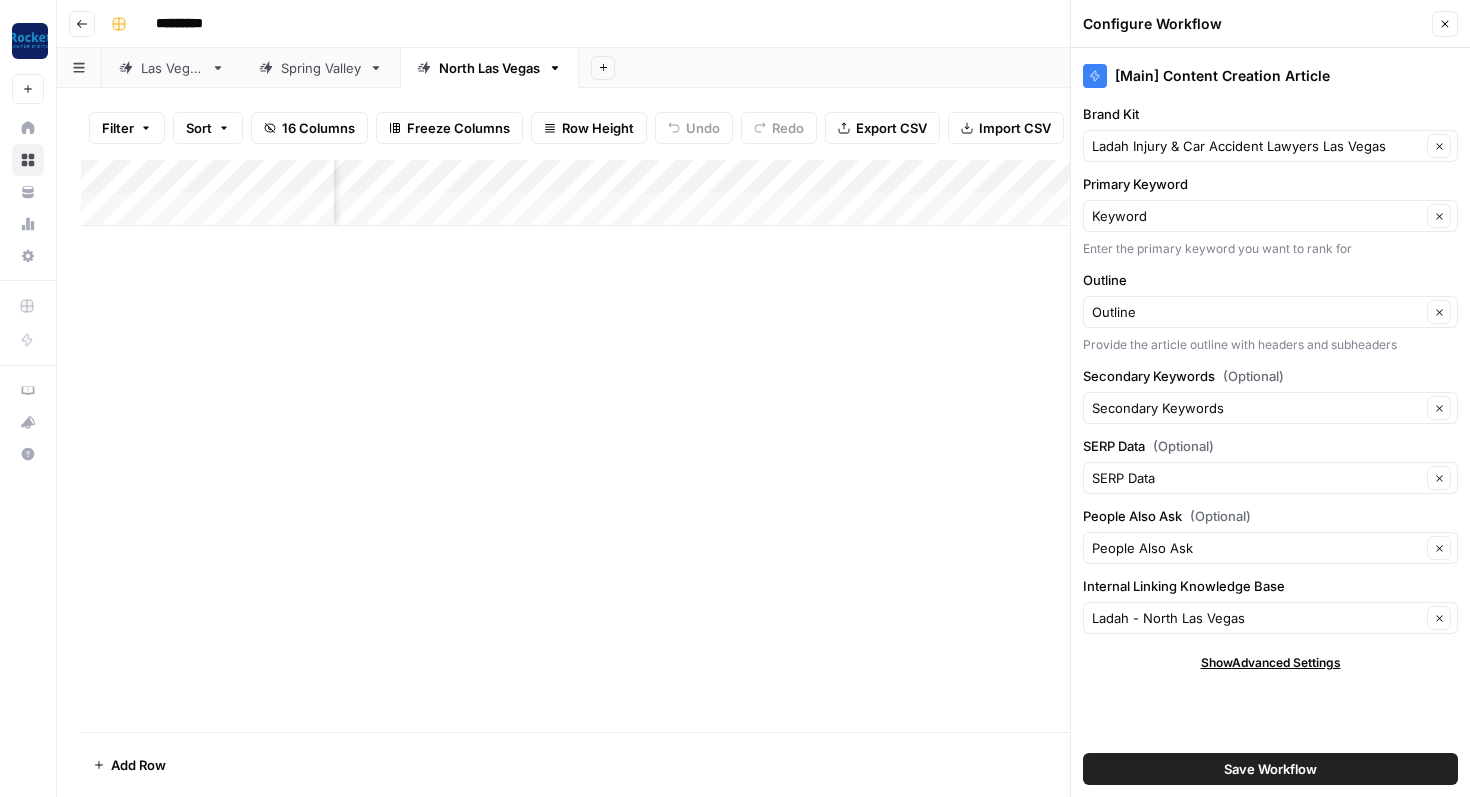 click on "Save Workflow" at bounding box center [1270, 769] 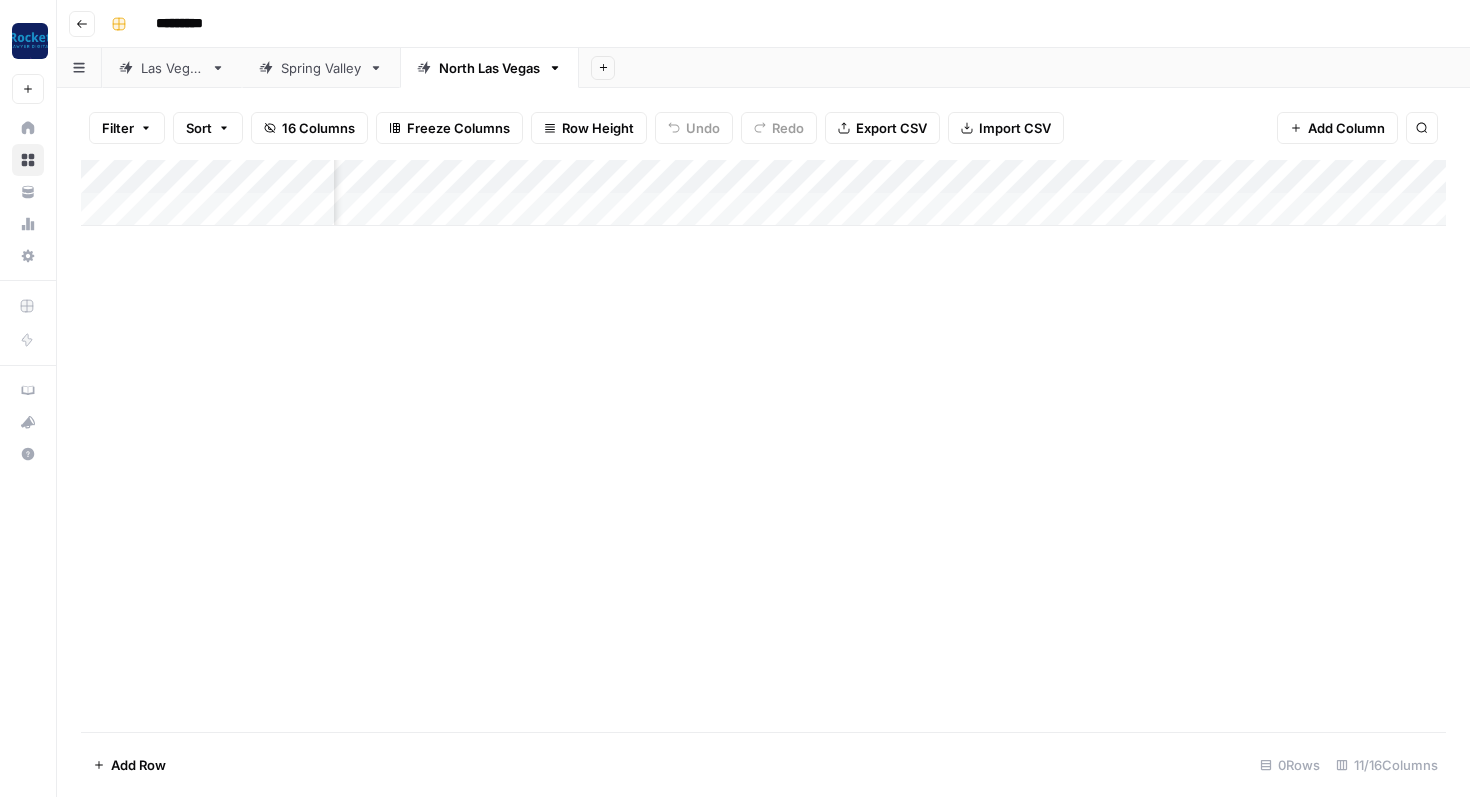 click on "Add Column" at bounding box center [763, 446] 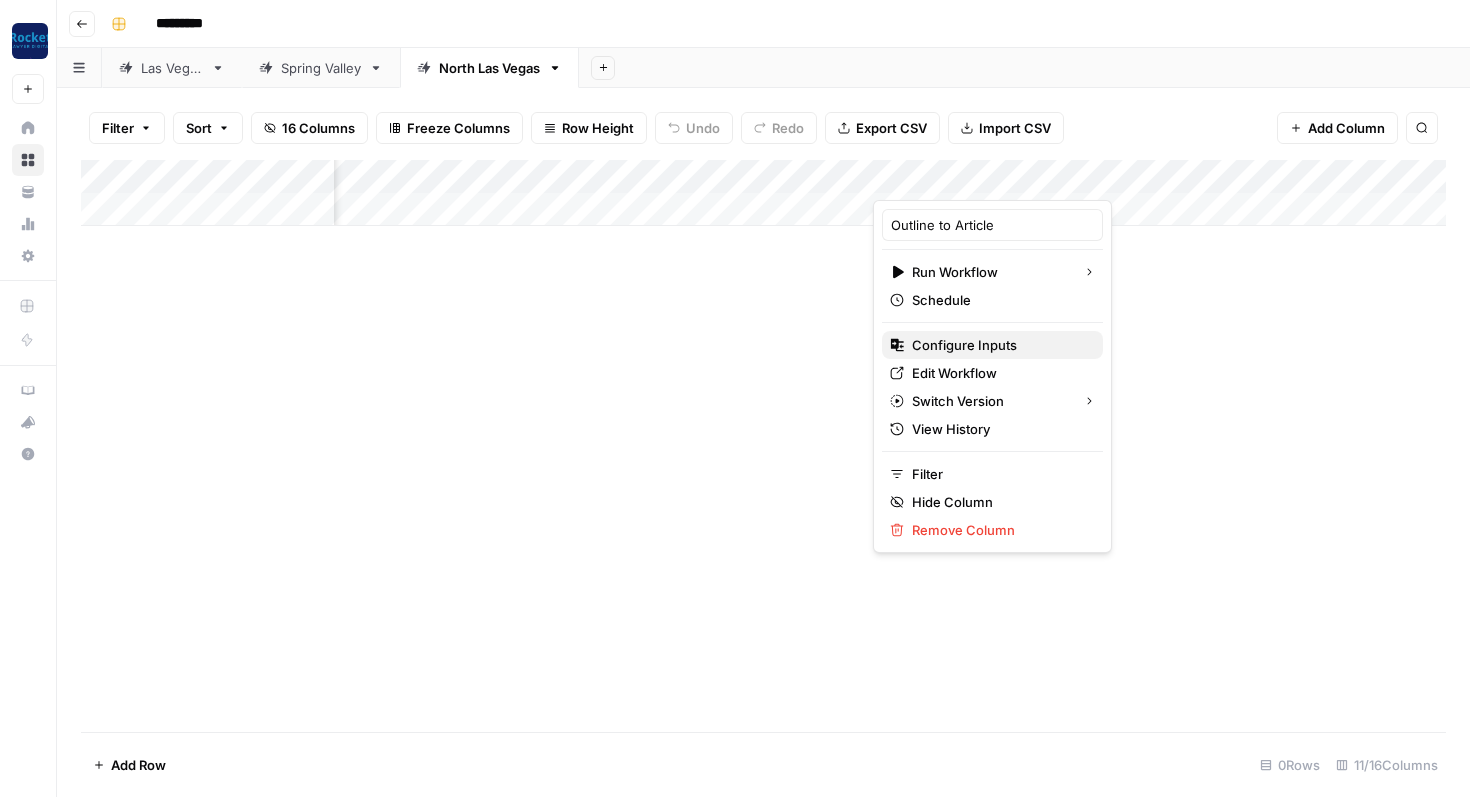 click on "Configure Inputs" at bounding box center (999, 345) 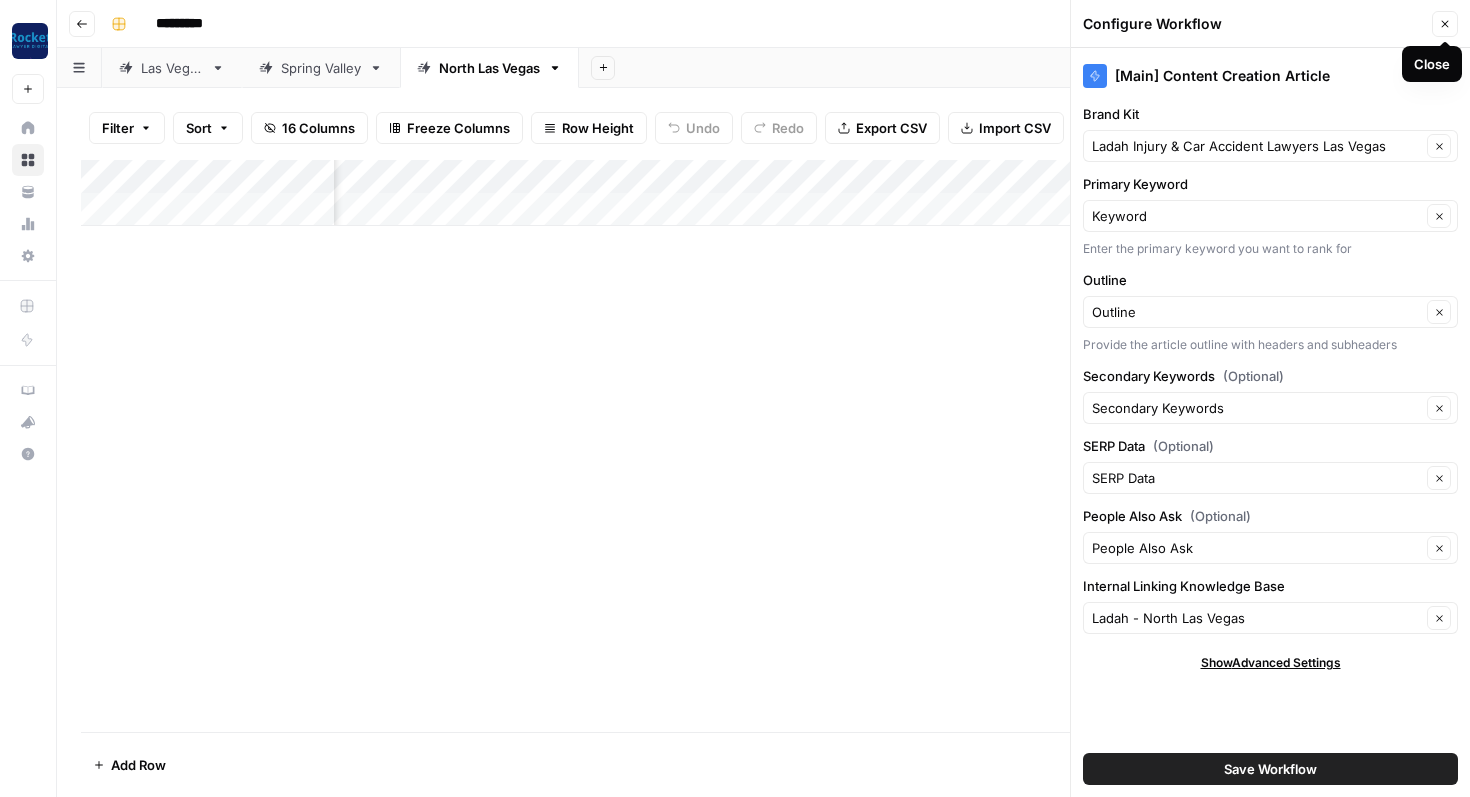 click 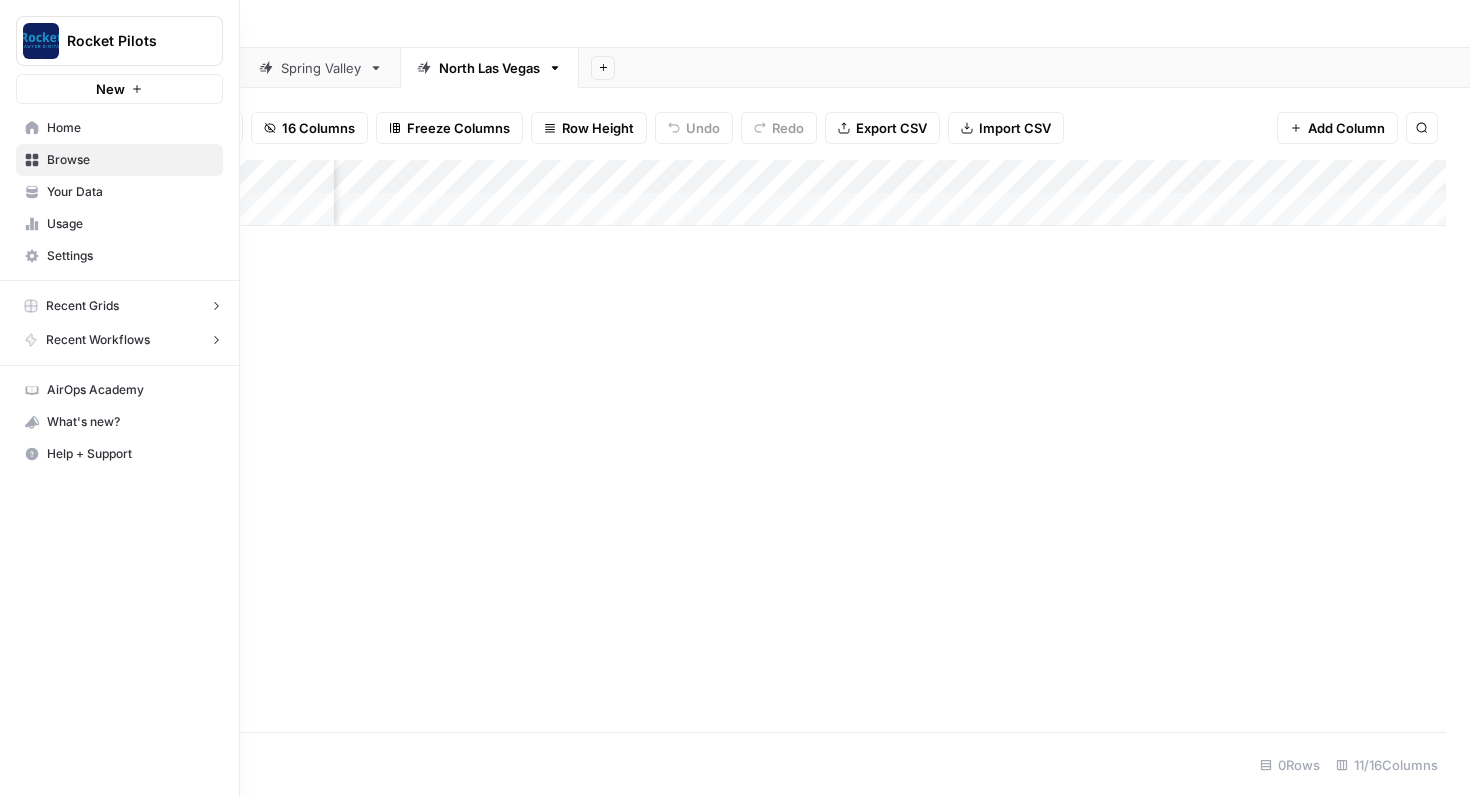 click on "Your Data" at bounding box center (130, 192) 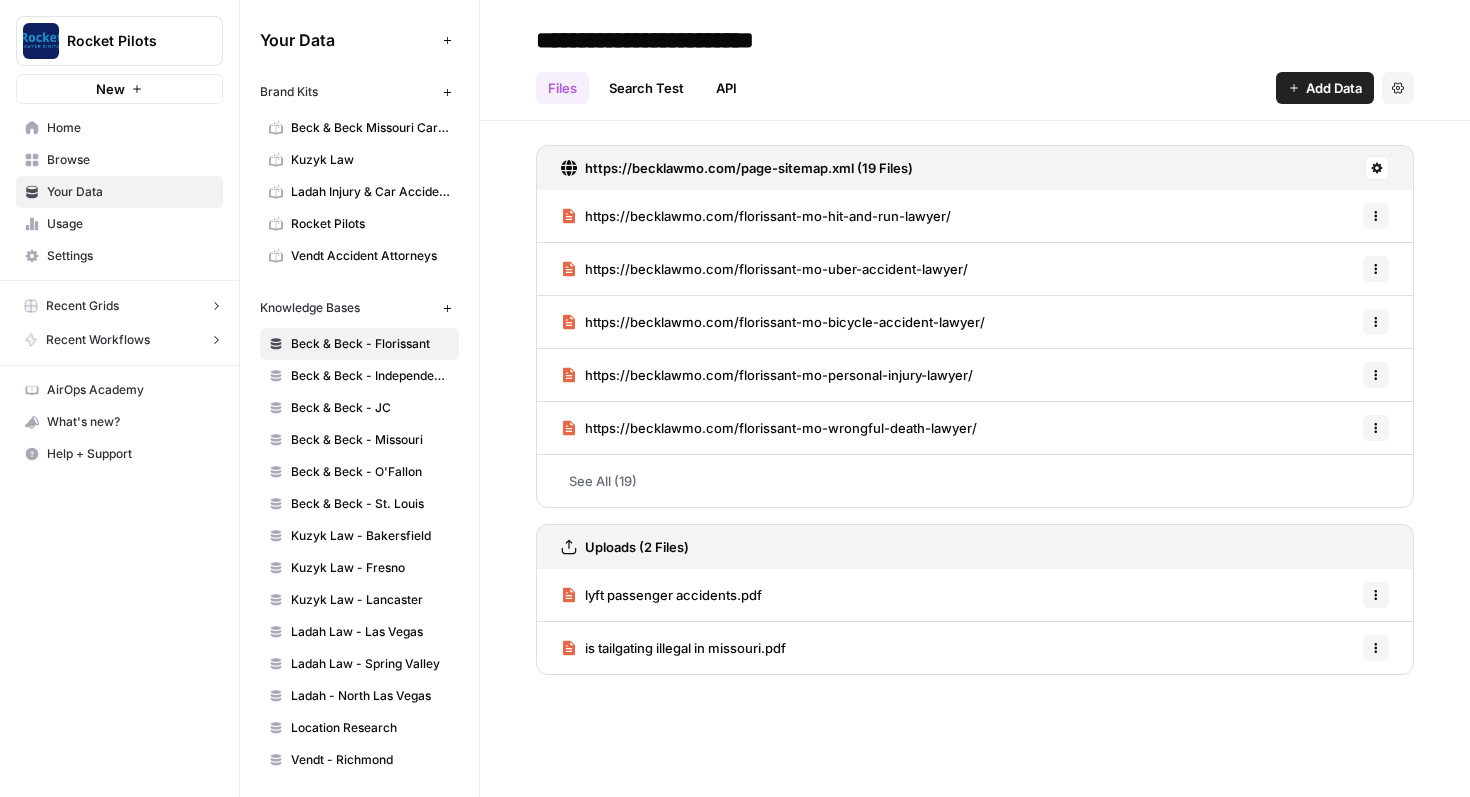 scroll, scrollTop: 3, scrollLeft: 0, axis: vertical 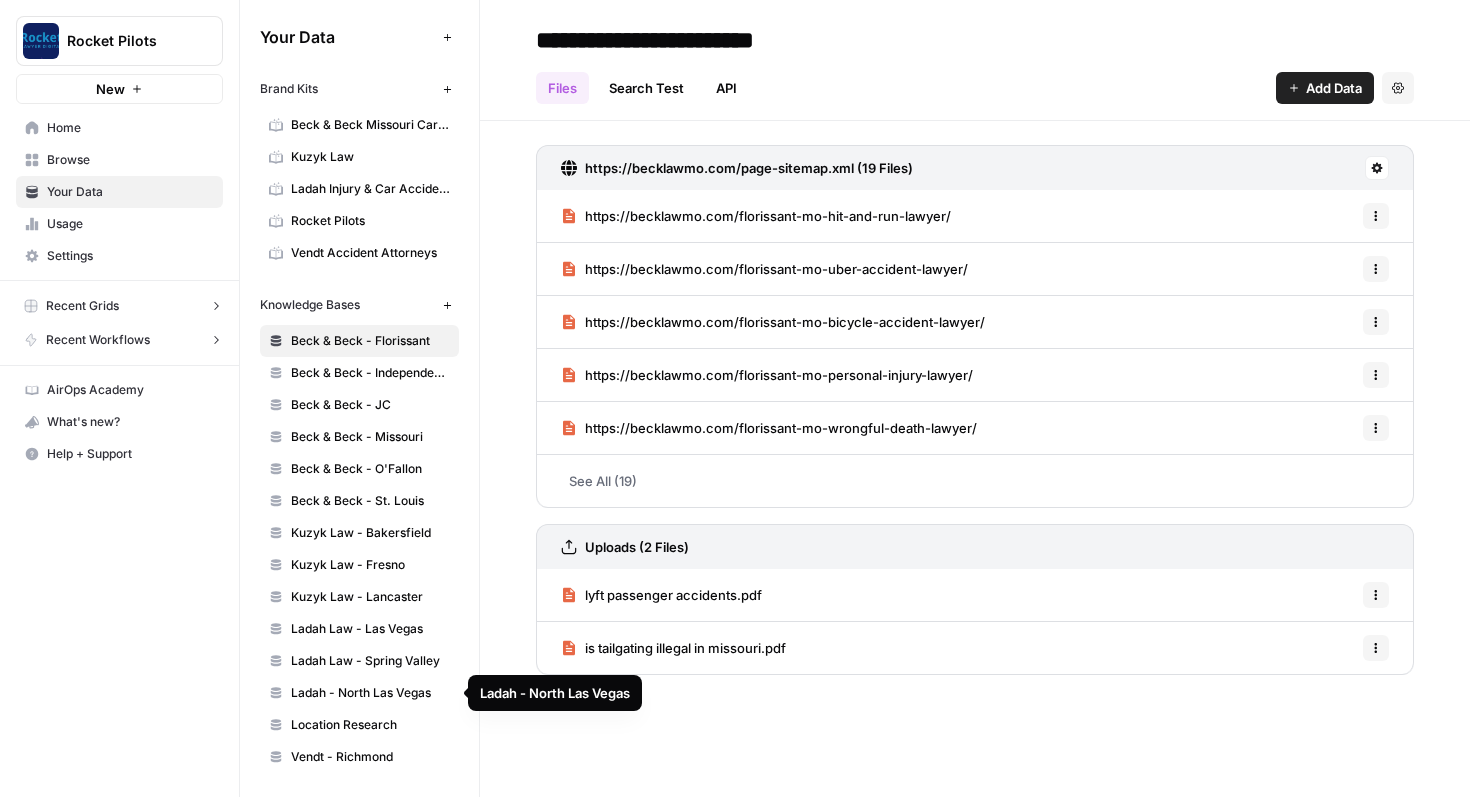 click on "Ladah - North Las Vegas" at bounding box center (370, 693) 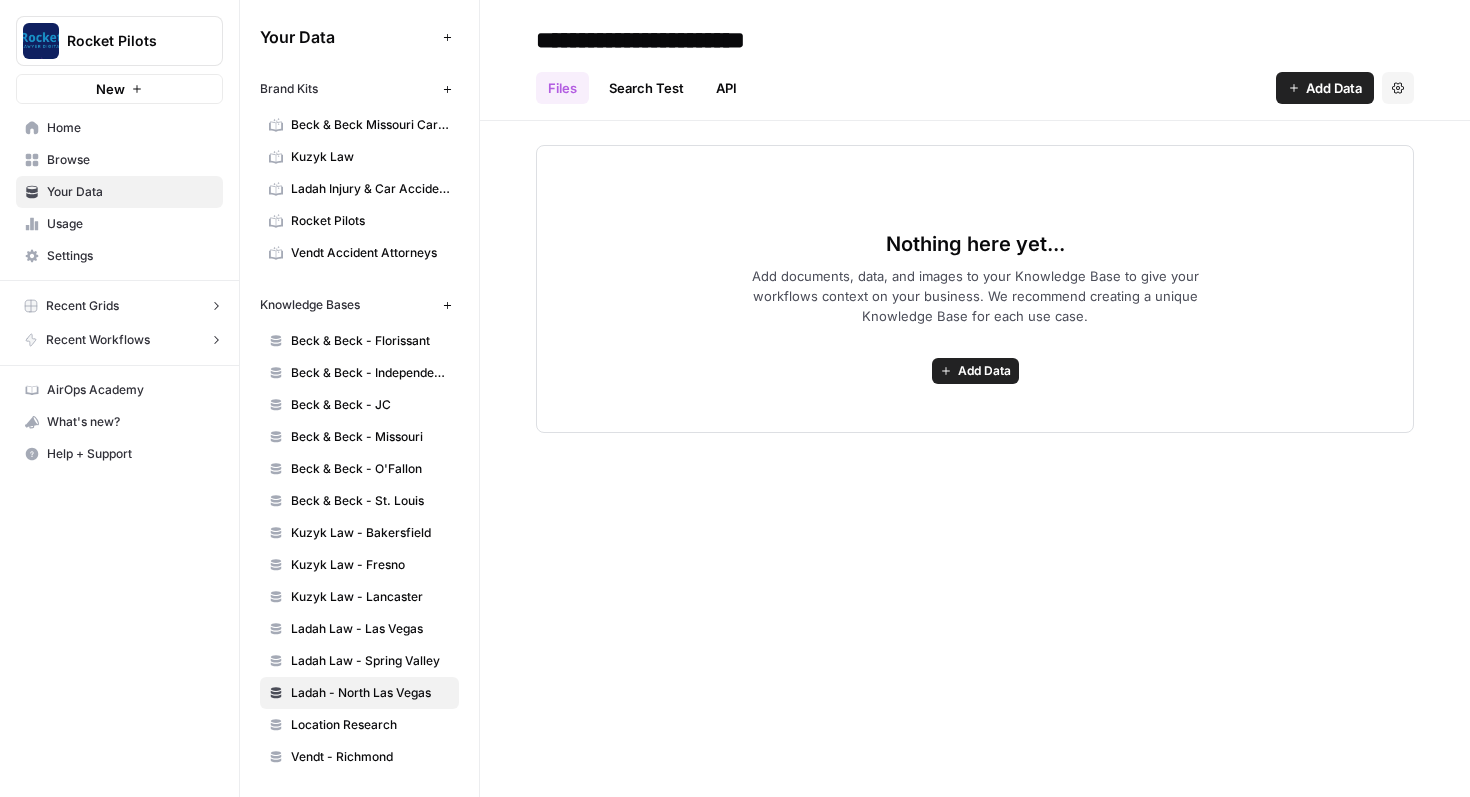 click on "**********" at bounding box center (688, 40) 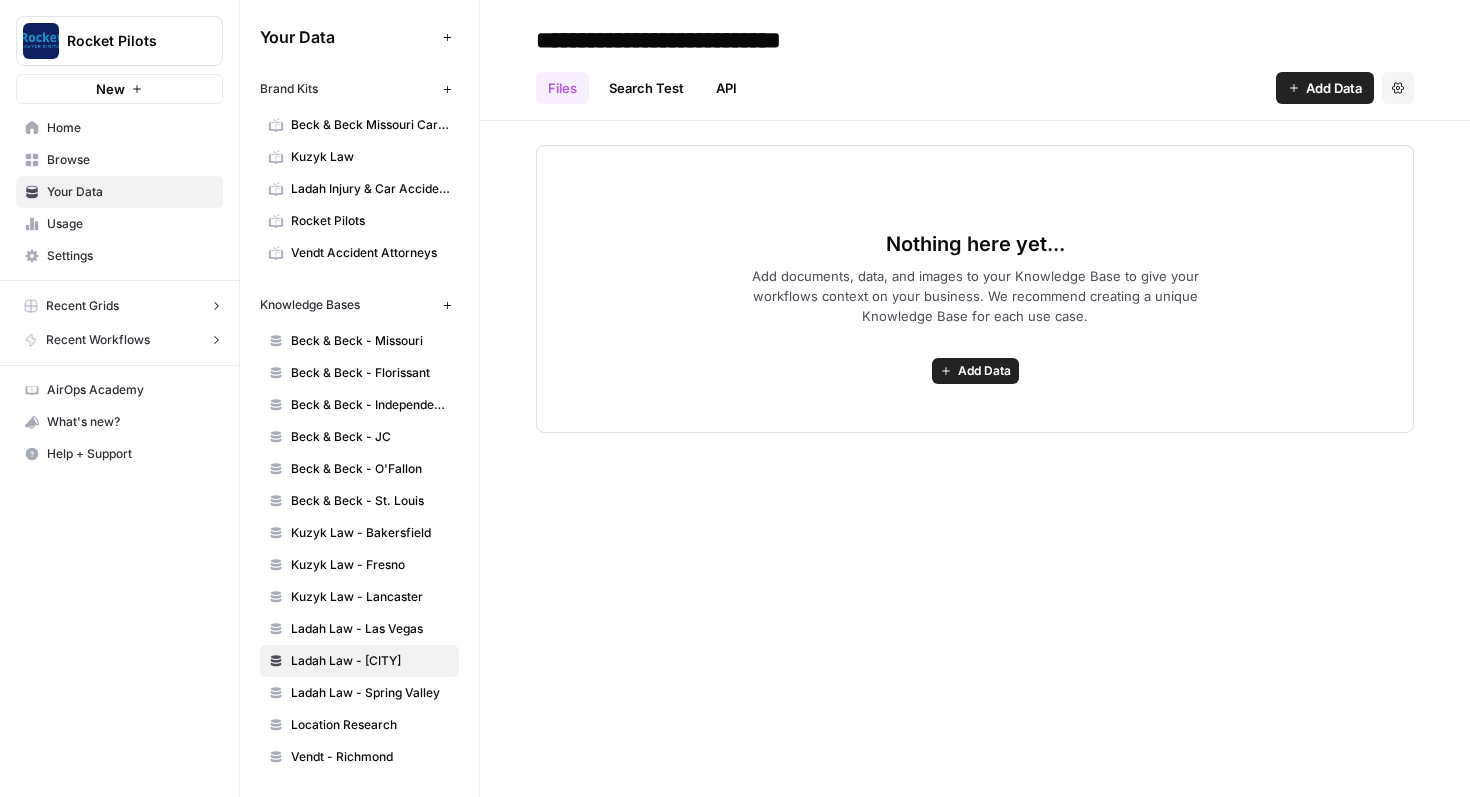 type on "**********" 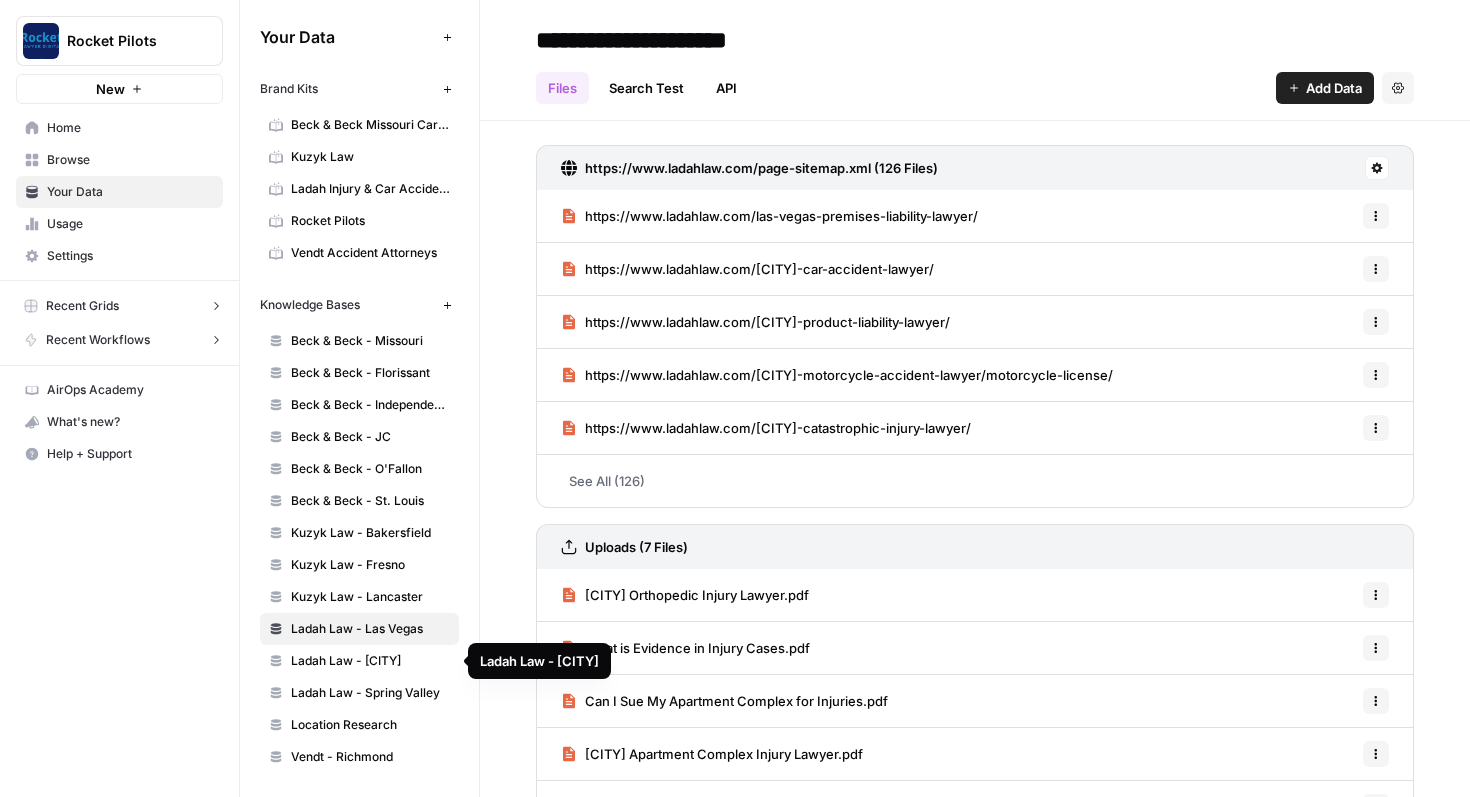 click on "Ladah Law - [CITY]" at bounding box center [370, 661] 